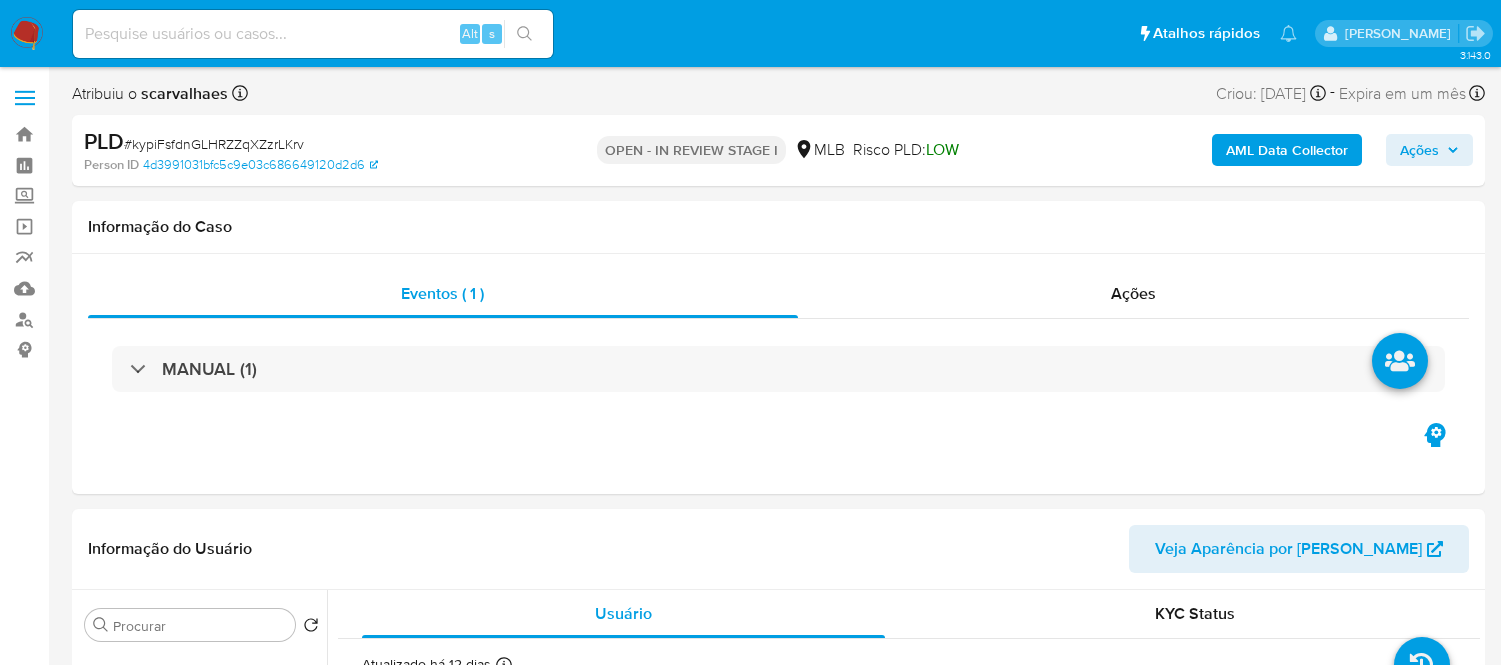 scroll, scrollTop: 46, scrollLeft: 0, axis: vertical 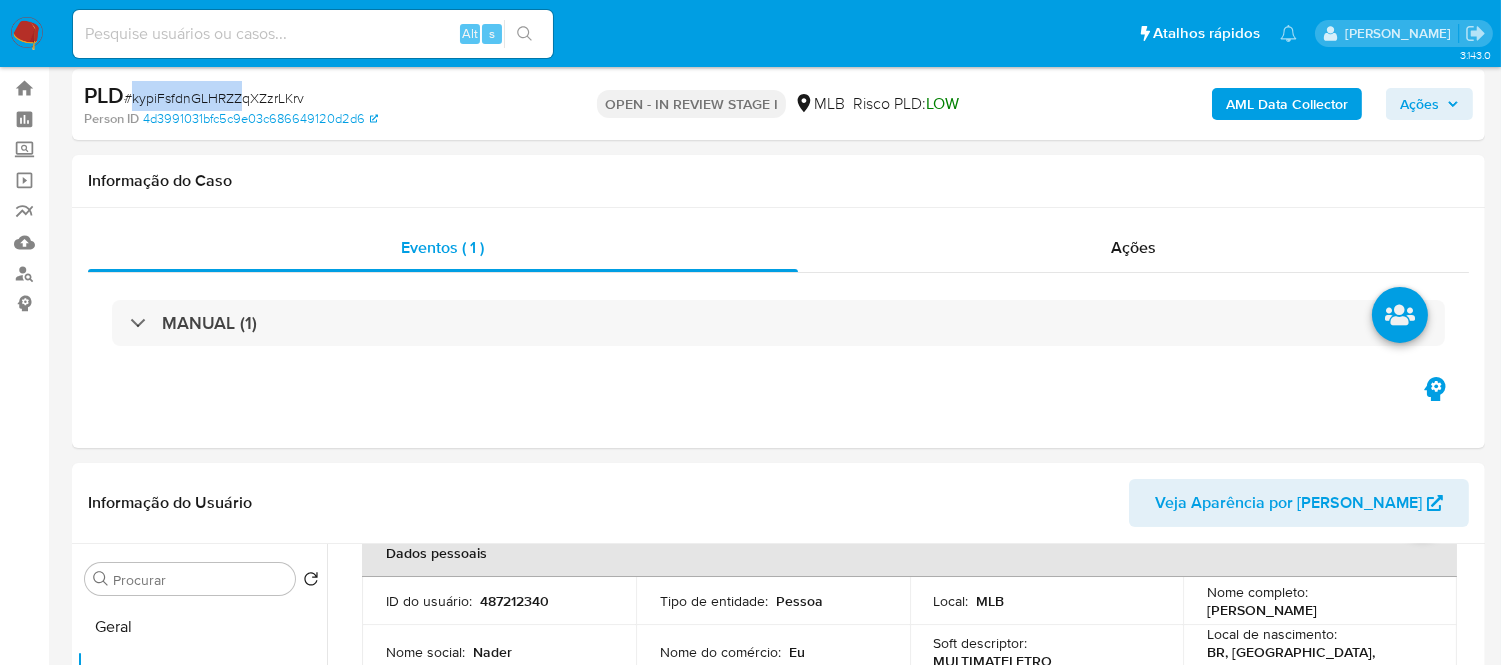 drag, startPoint x: 133, startPoint y: 93, endPoint x: 242, endPoint y: 102, distance: 109.370926 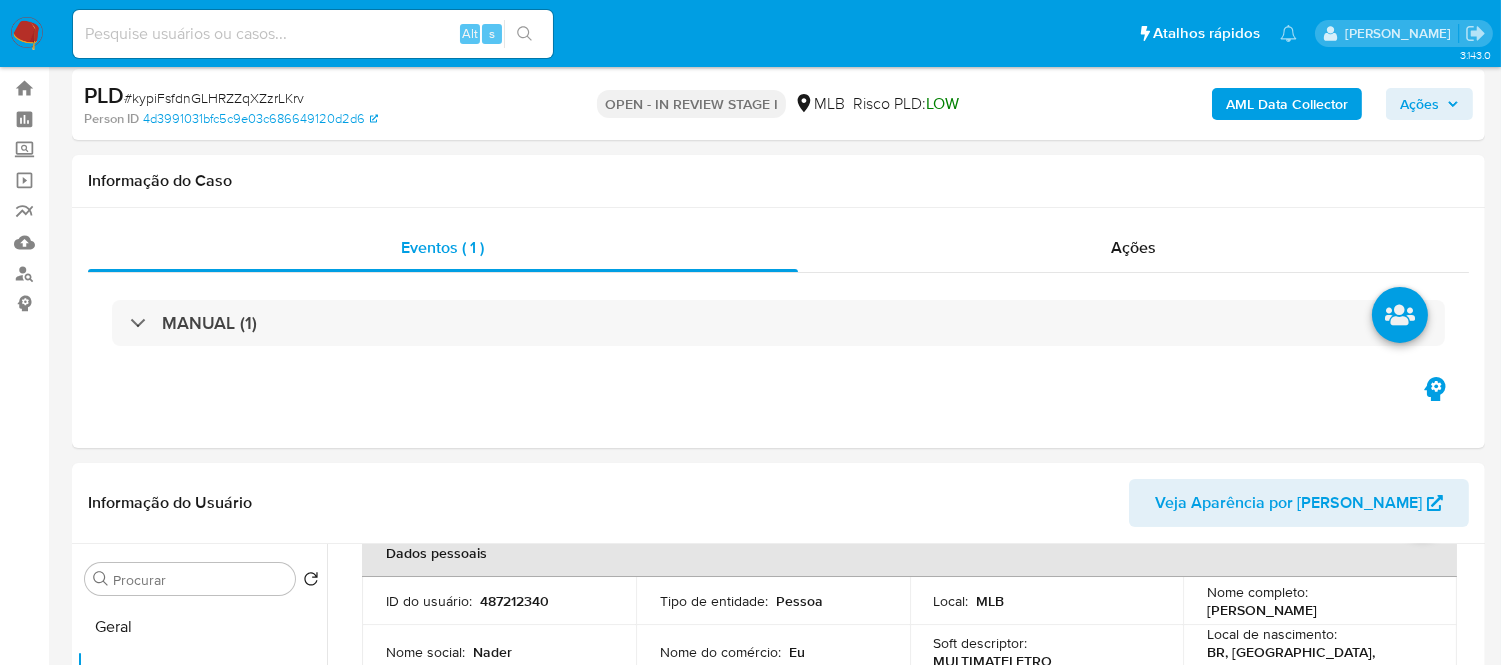 click on "PLD # kypiFsfdnGLHRZZqXZzrLKrv Person ID 4d3991031bfc5c9e03c686649120d2d6 OPEN - IN REVIEW STAGE I  MLB Risco PLD:  LOW AML Data Collector Ações" at bounding box center [778, 104] 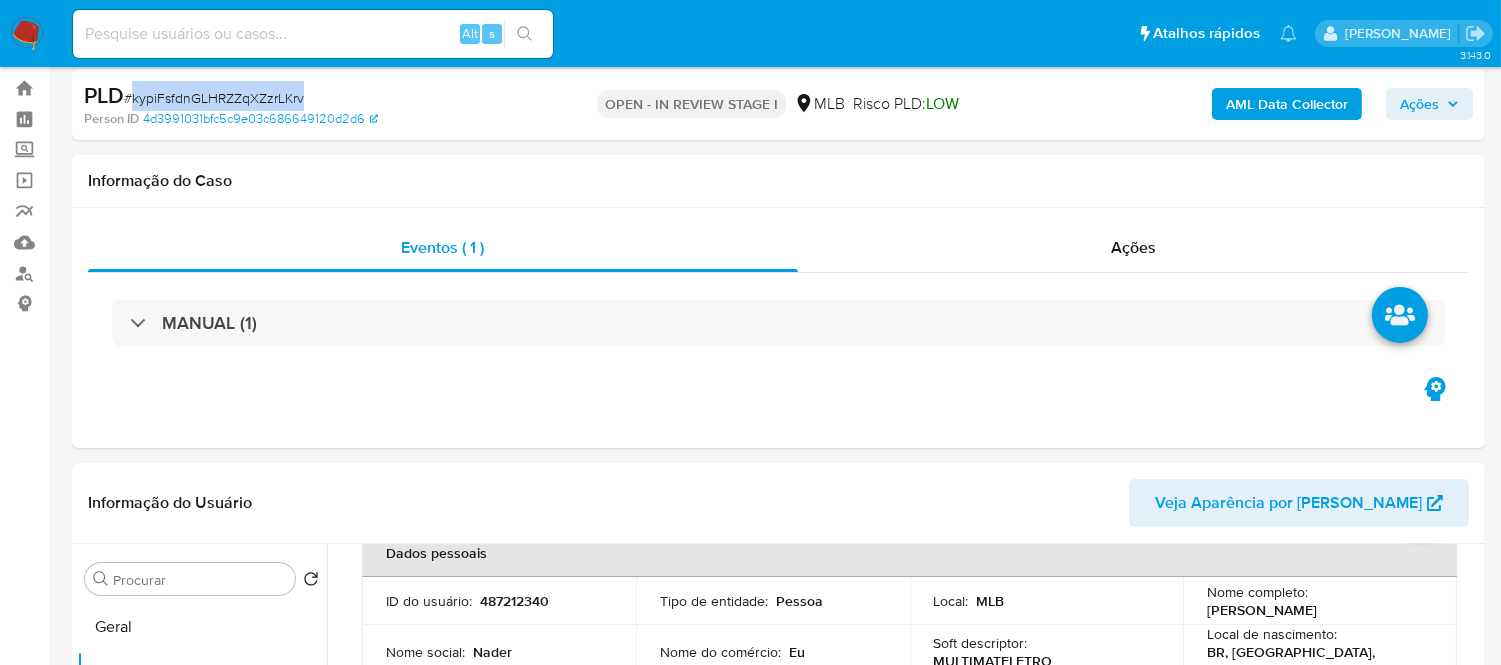 drag, startPoint x: 130, startPoint y: 95, endPoint x: 310, endPoint y: 96, distance: 180.00278 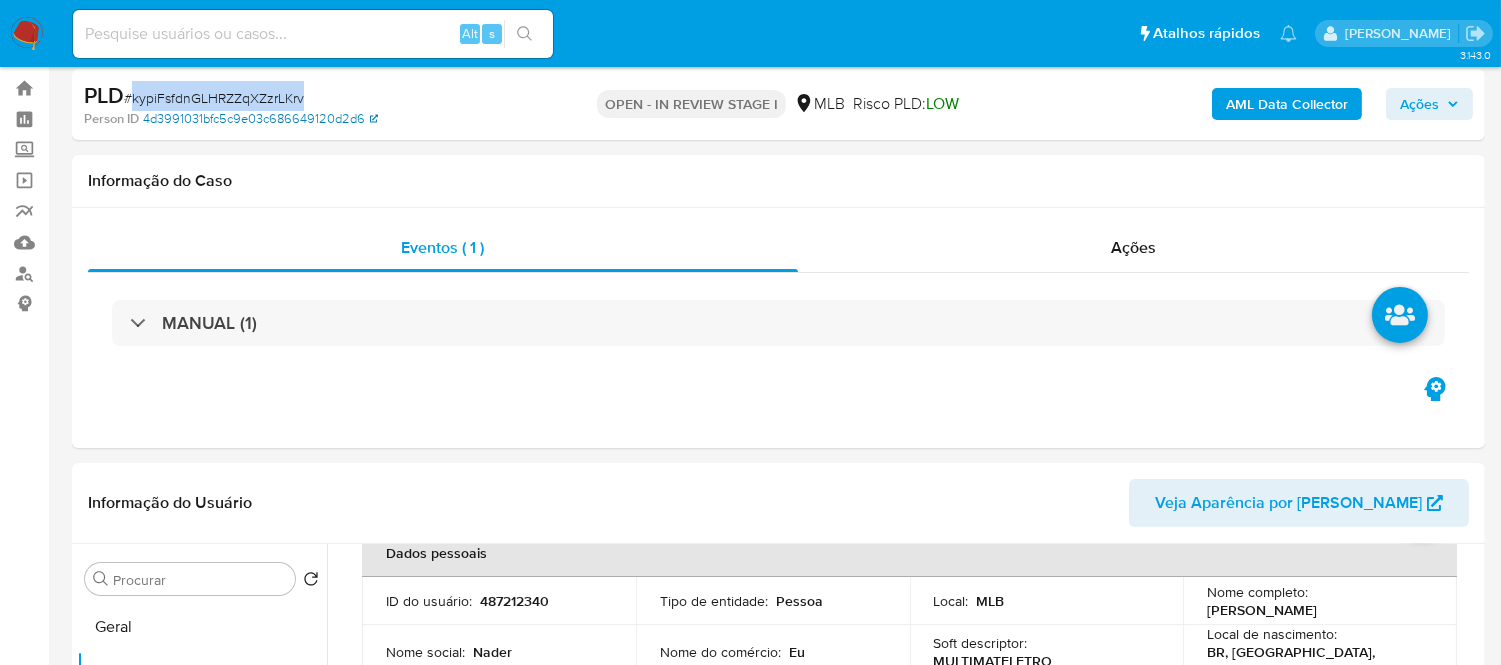 click on "4d3991031bfc5c9e03c686649120d2d6" at bounding box center (260, 119) 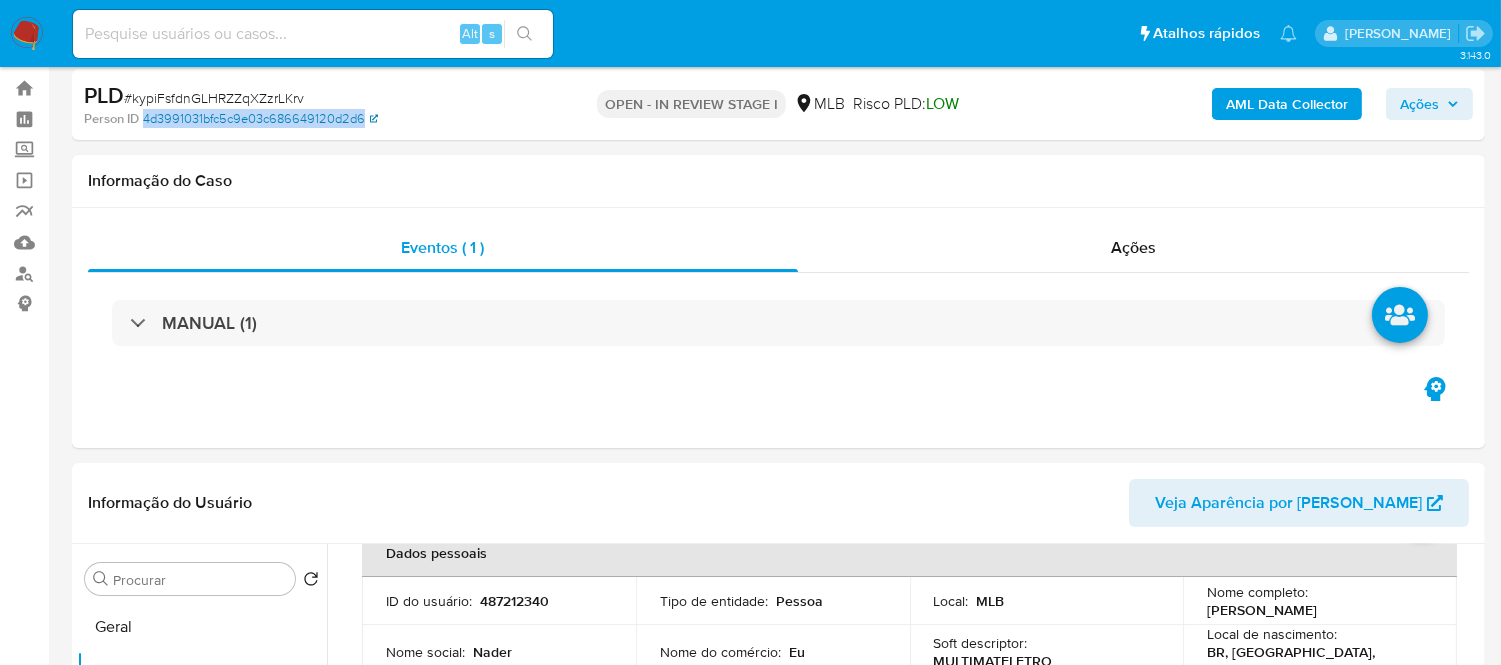 drag, startPoint x: 141, startPoint y: 111, endPoint x: 368, endPoint y: 122, distance: 227.26636 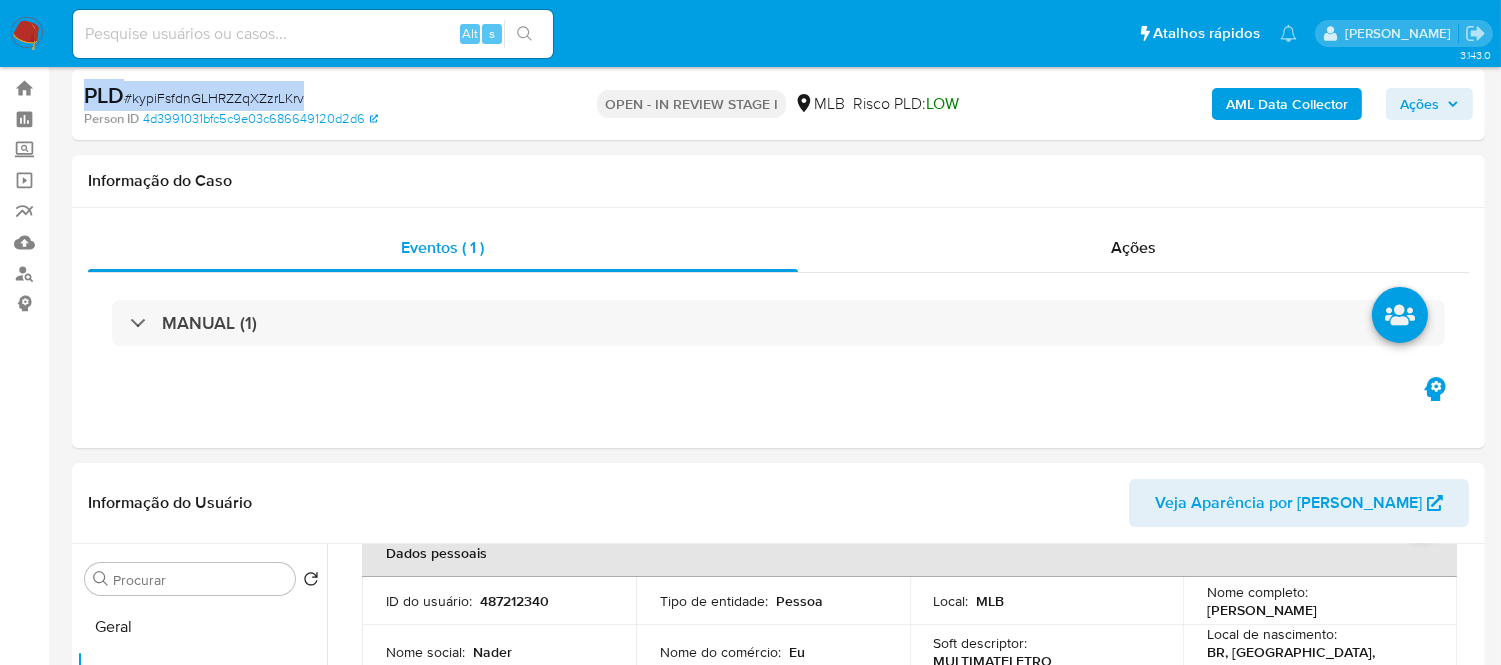 drag, startPoint x: 85, startPoint y: 88, endPoint x: 324, endPoint y: 94, distance: 239.0753 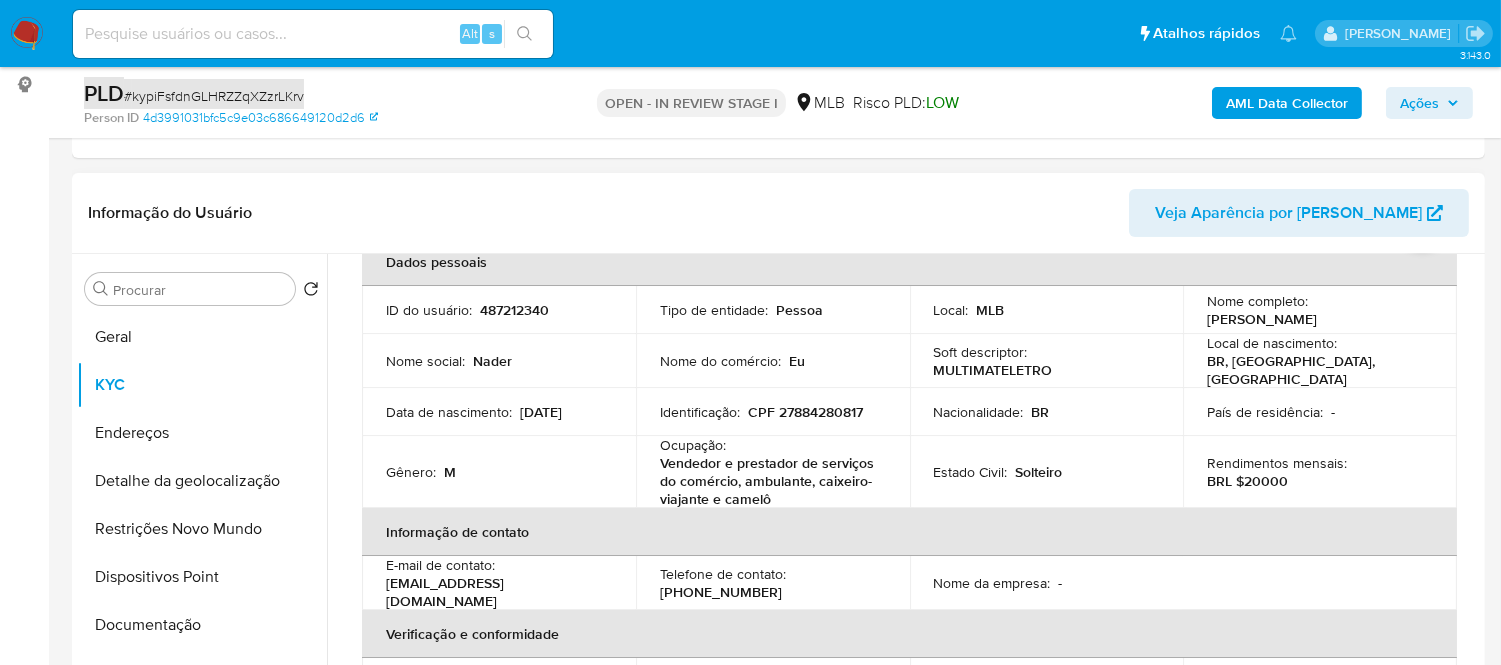 scroll, scrollTop: 268, scrollLeft: 0, axis: vertical 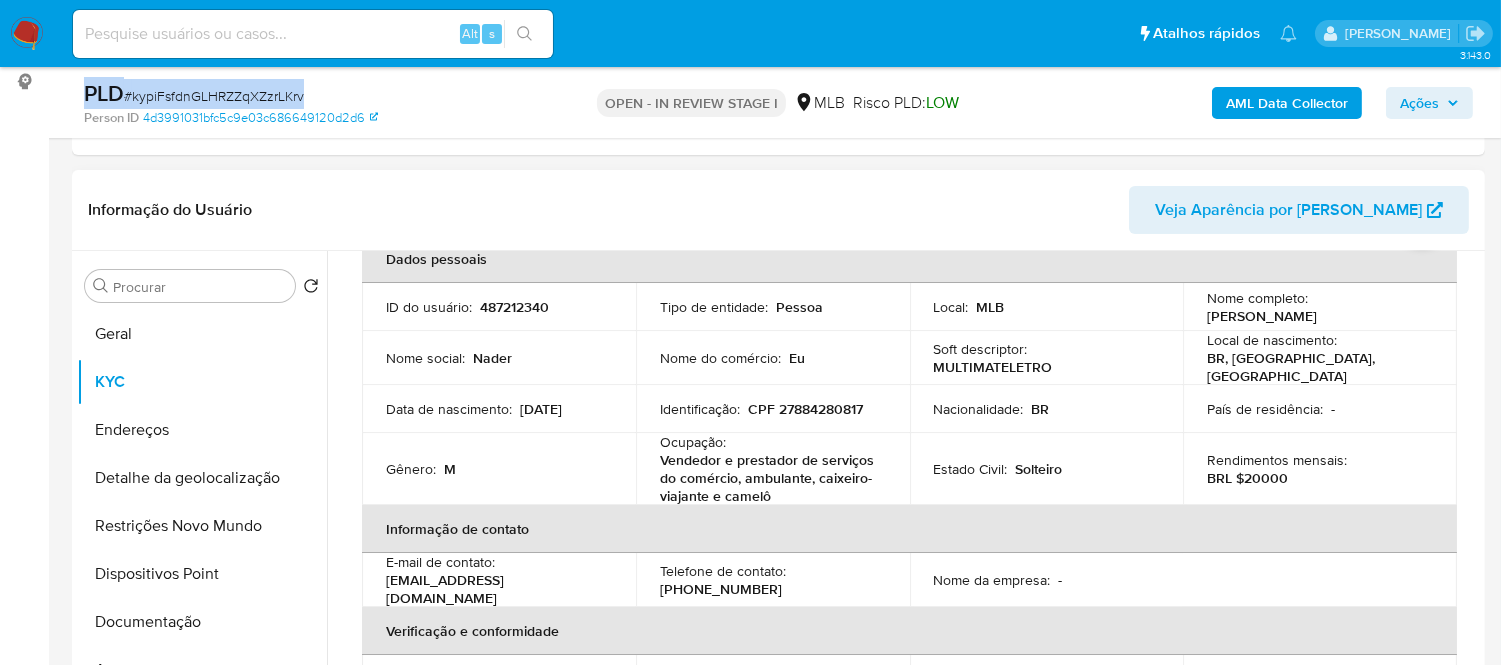 drag, startPoint x: 1201, startPoint y: 314, endPoint x: 1318, endPoint y: 316, distance: 117.01709 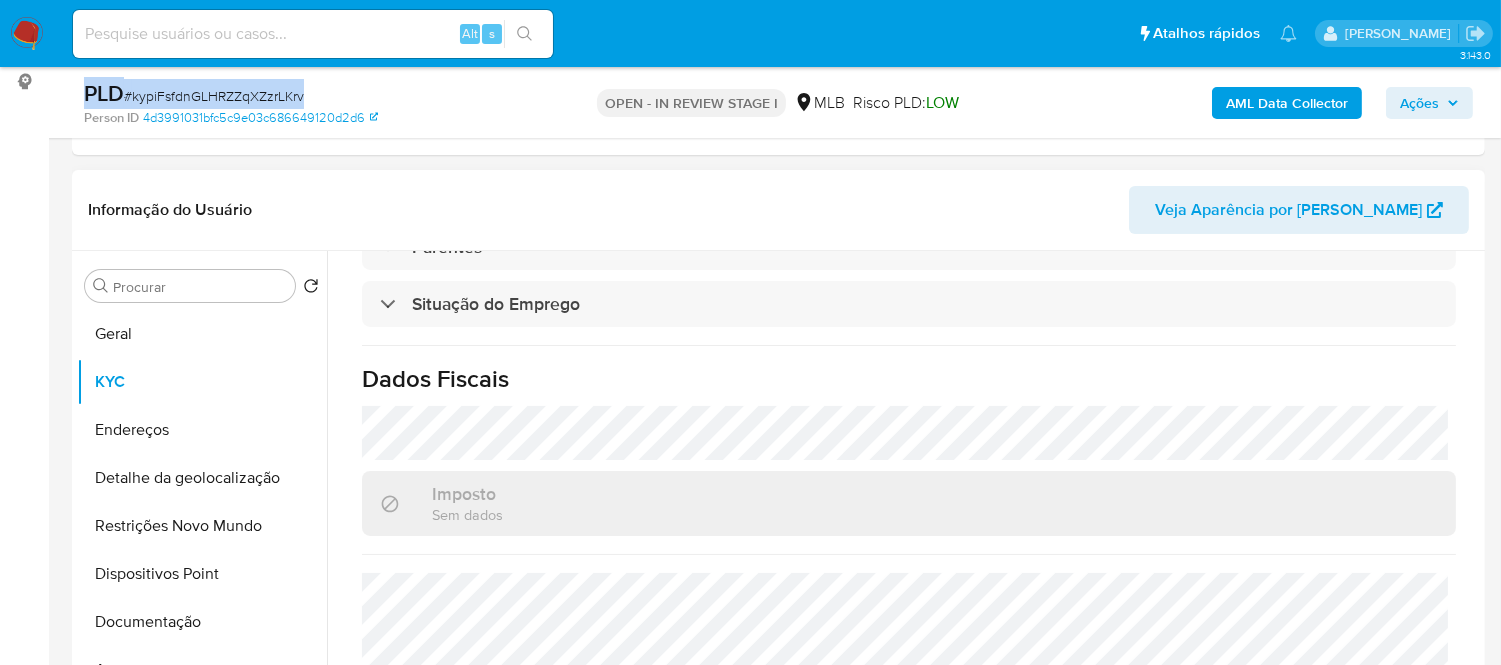 scroll, scrollTop: 912, scrollLeft: 0, axis: vertical 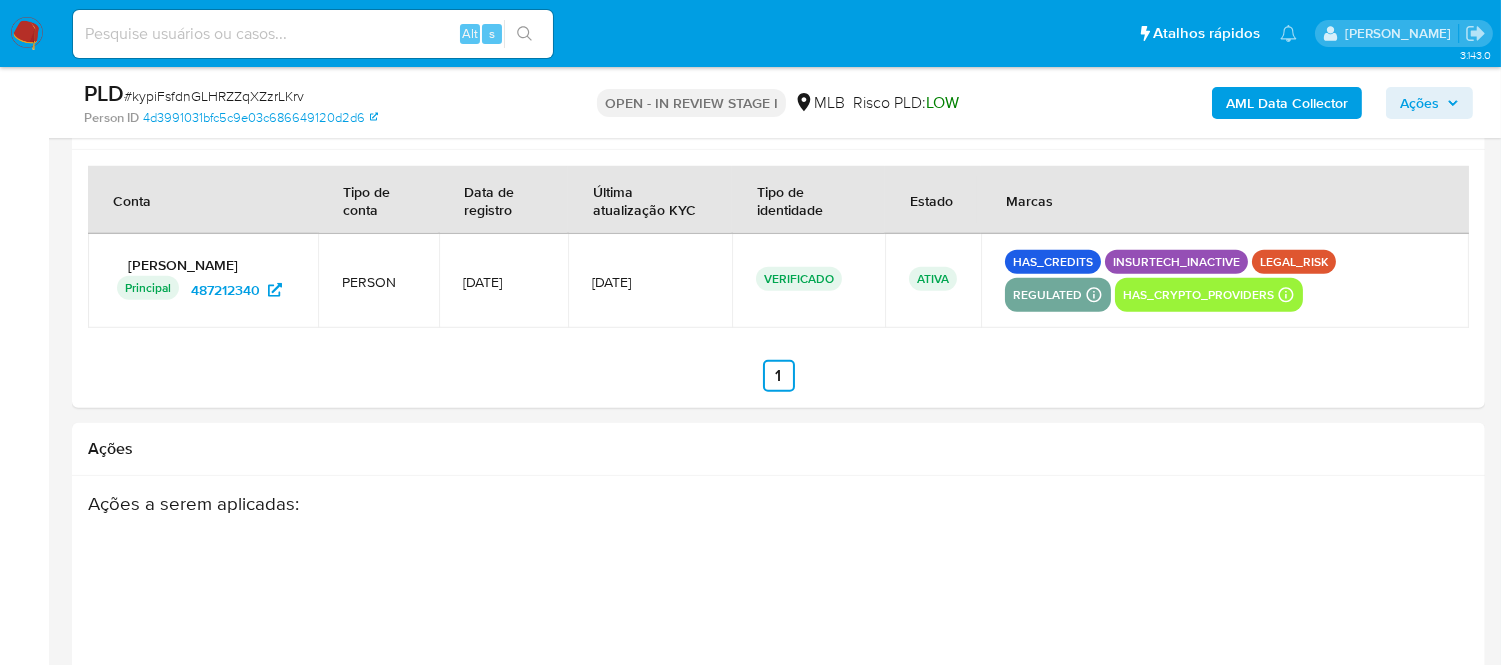 click on "Anterior 1 Siguiente" at bounding box center (778, 376) 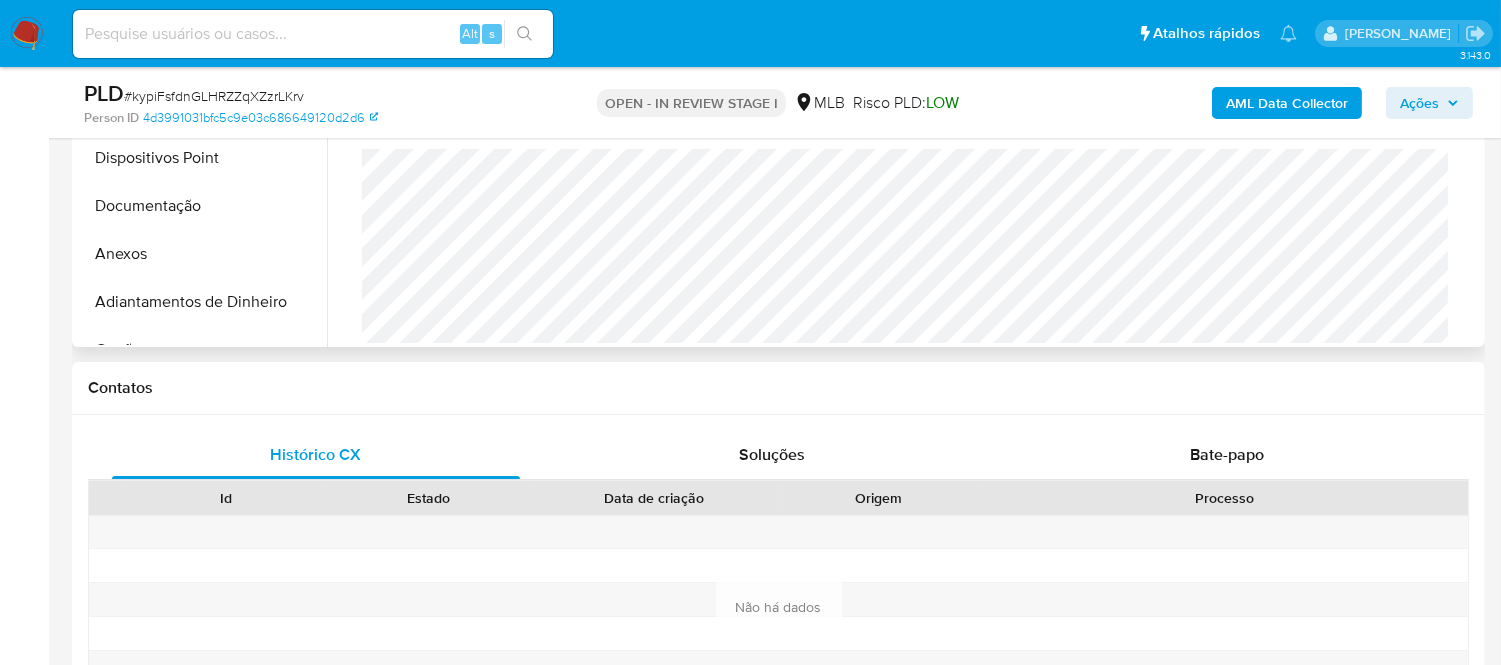 scroll, scrollTop: 662, scrollLeft: 0, axis: vertical 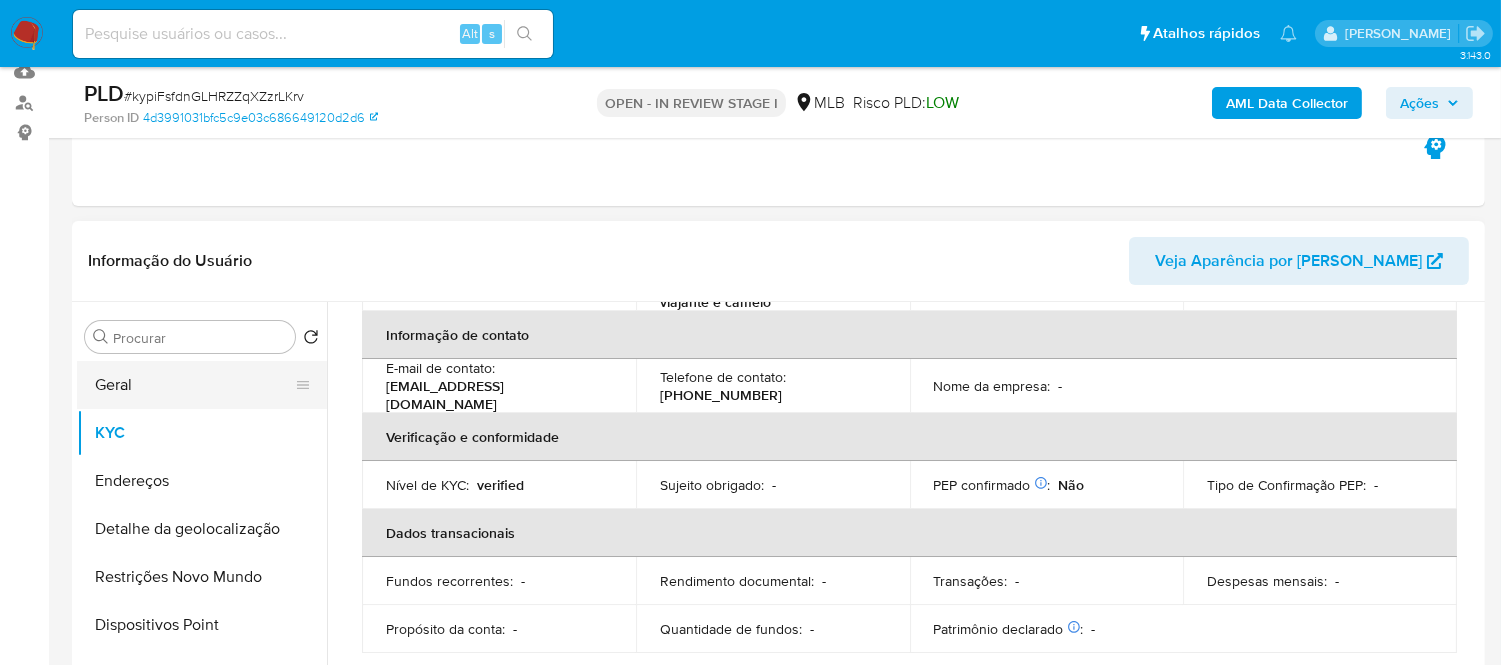 click on "Geral" at bounding box center (194, 385) 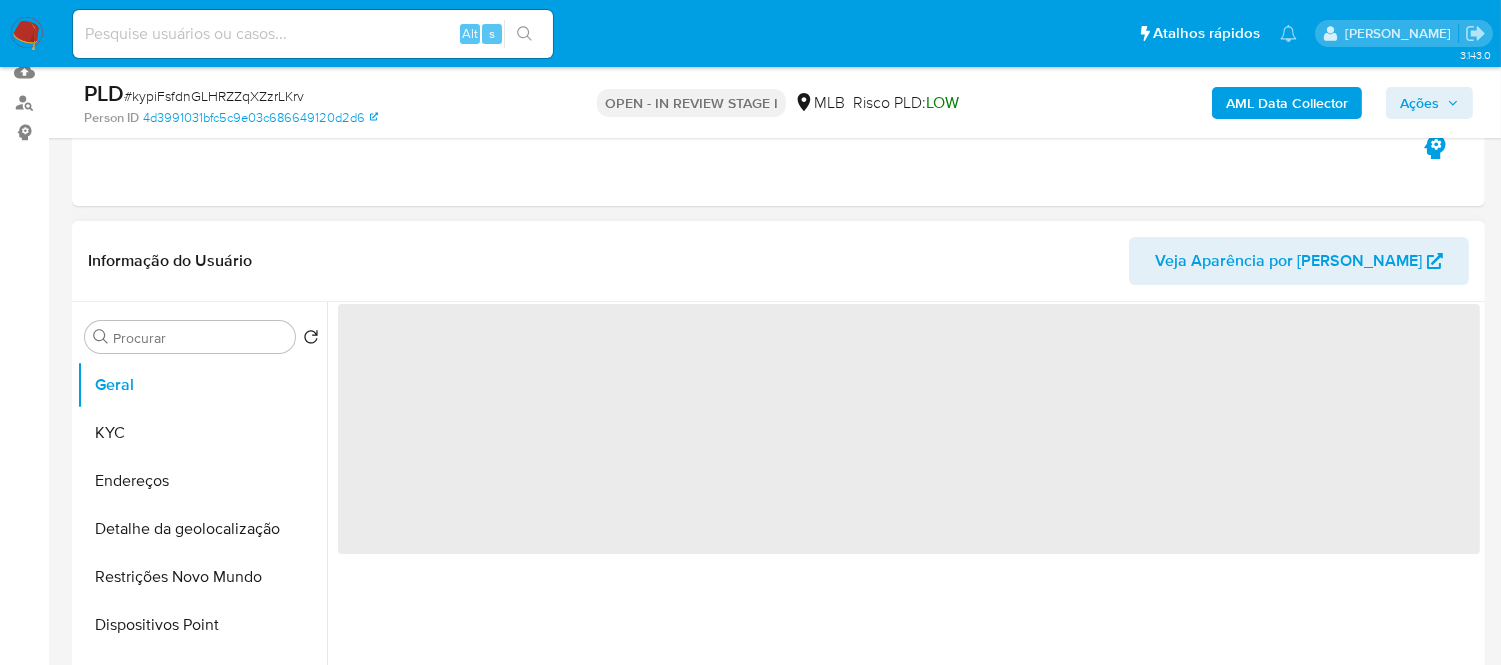 scroll, scrollTop: 0, scrollLeft: 0, axis: both 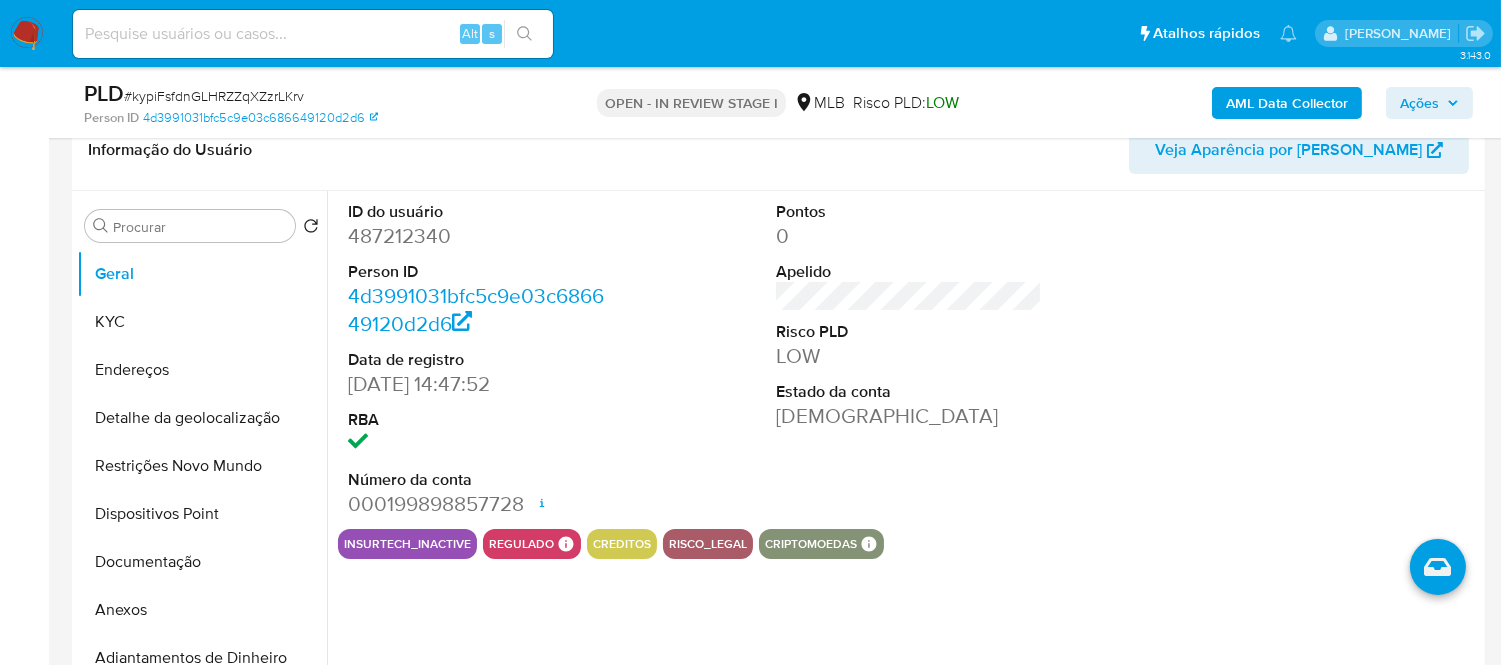 type 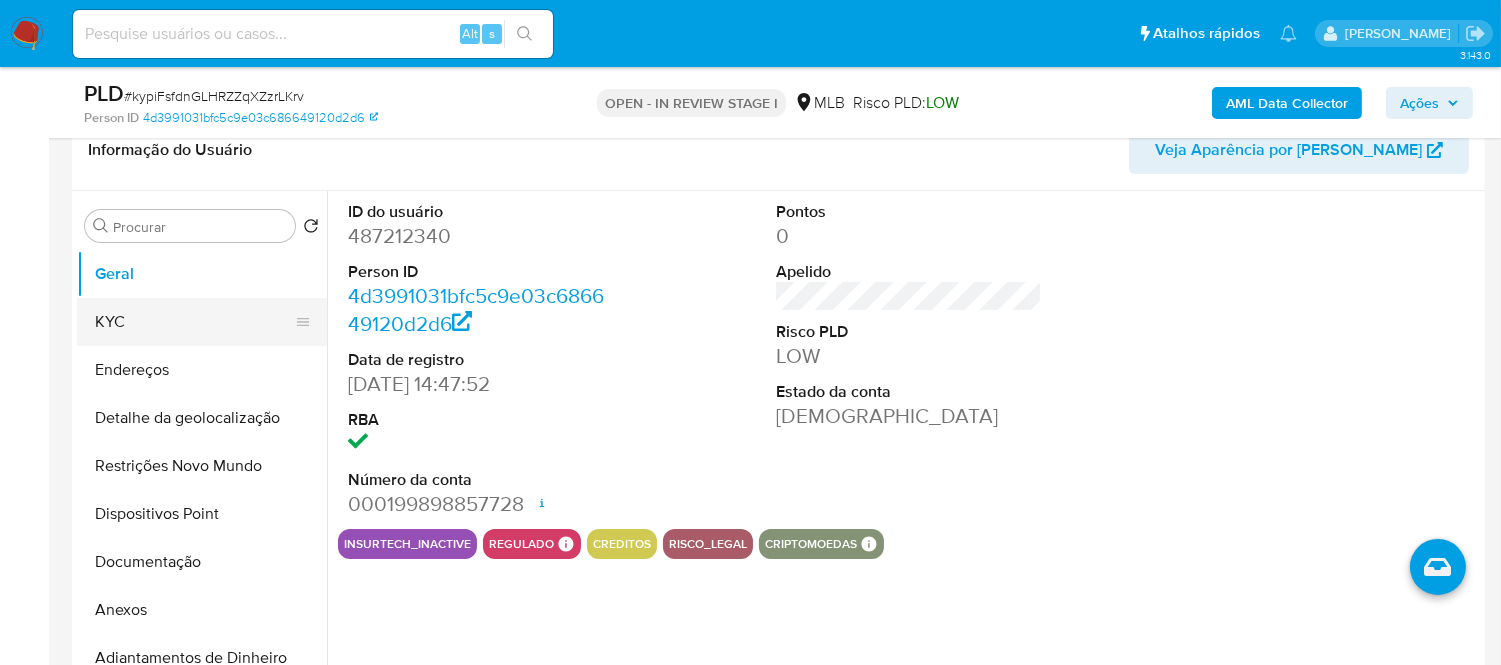 click on "KYC" at bounding box center [194, 322] 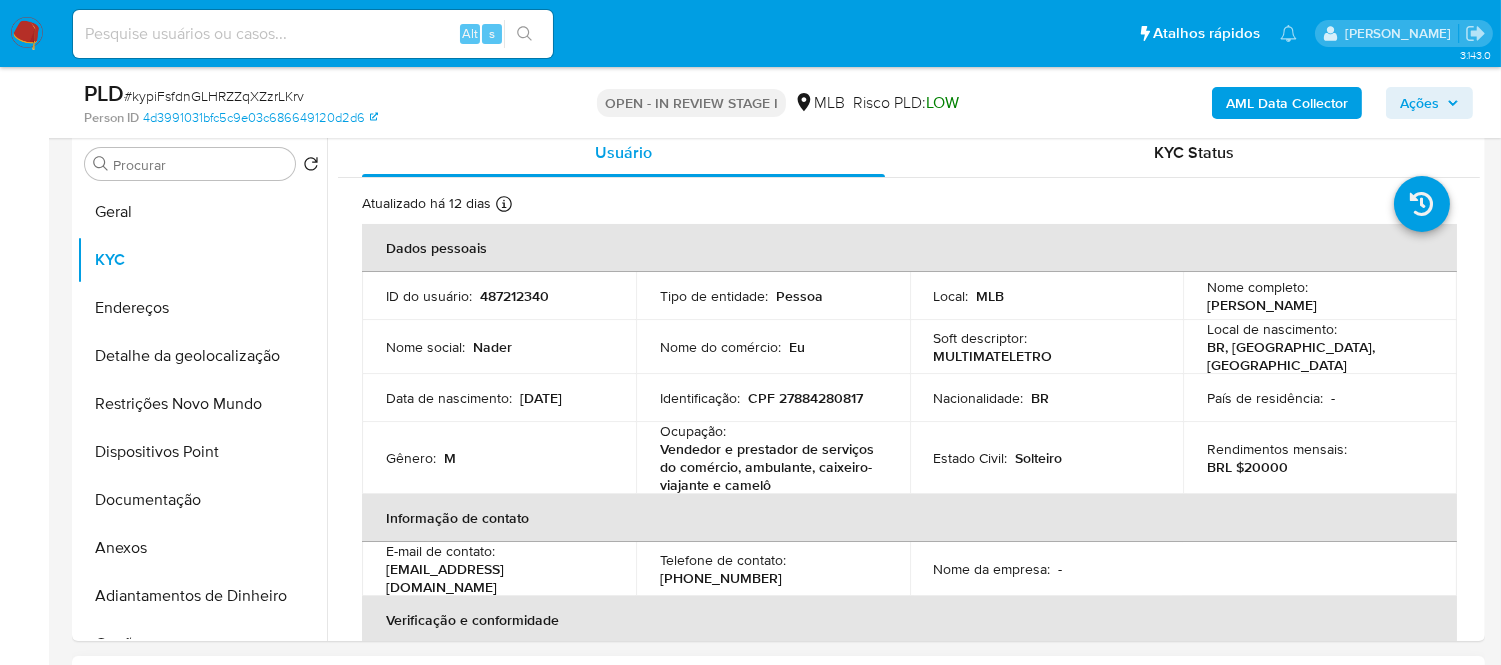 scroll, scrollTop: 351, scrollLeft: 0, axis: vertical 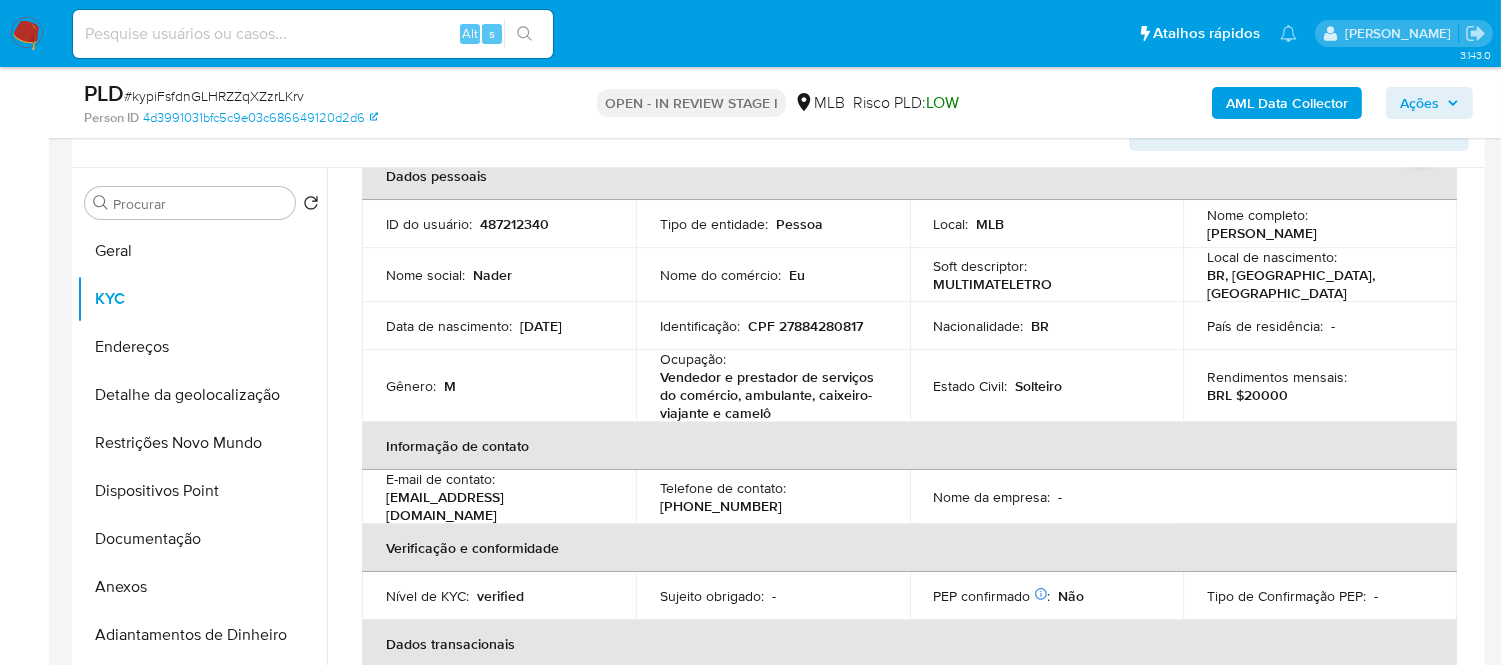type 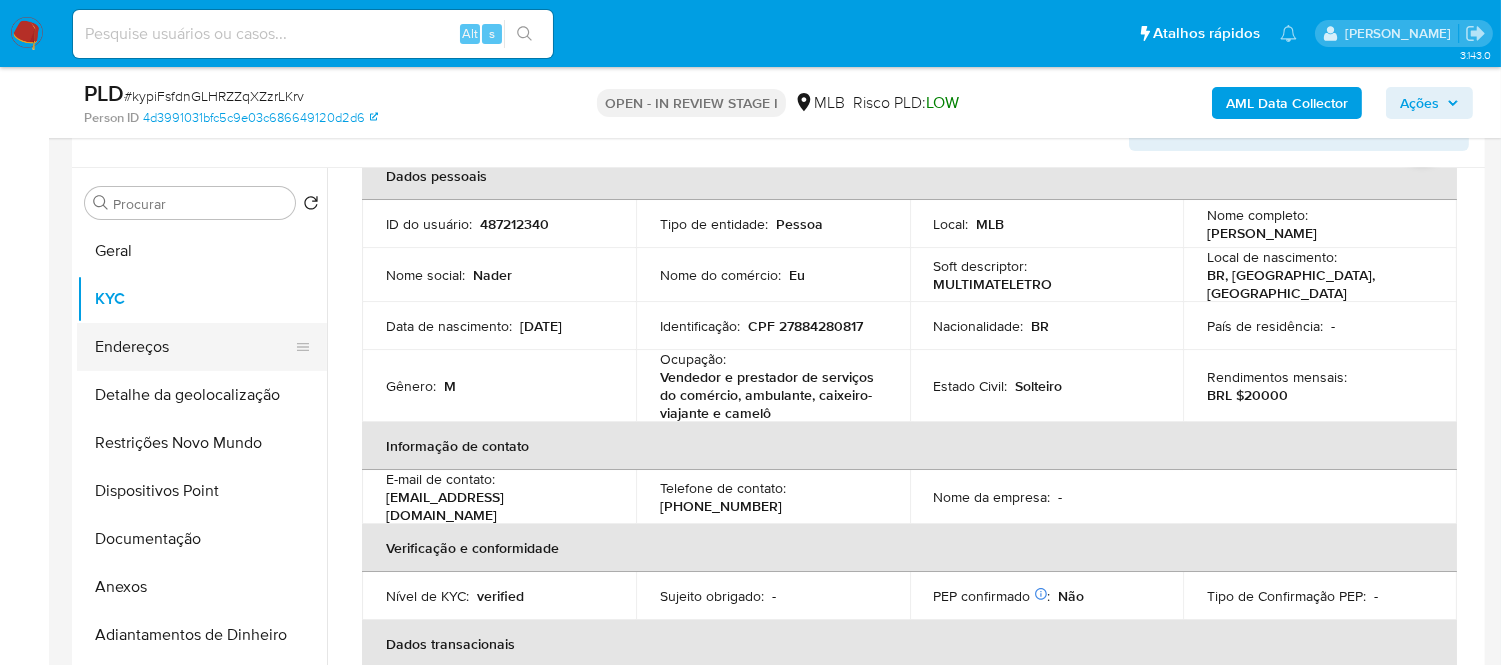click on "Endereços" at bounding box center [194, 347] 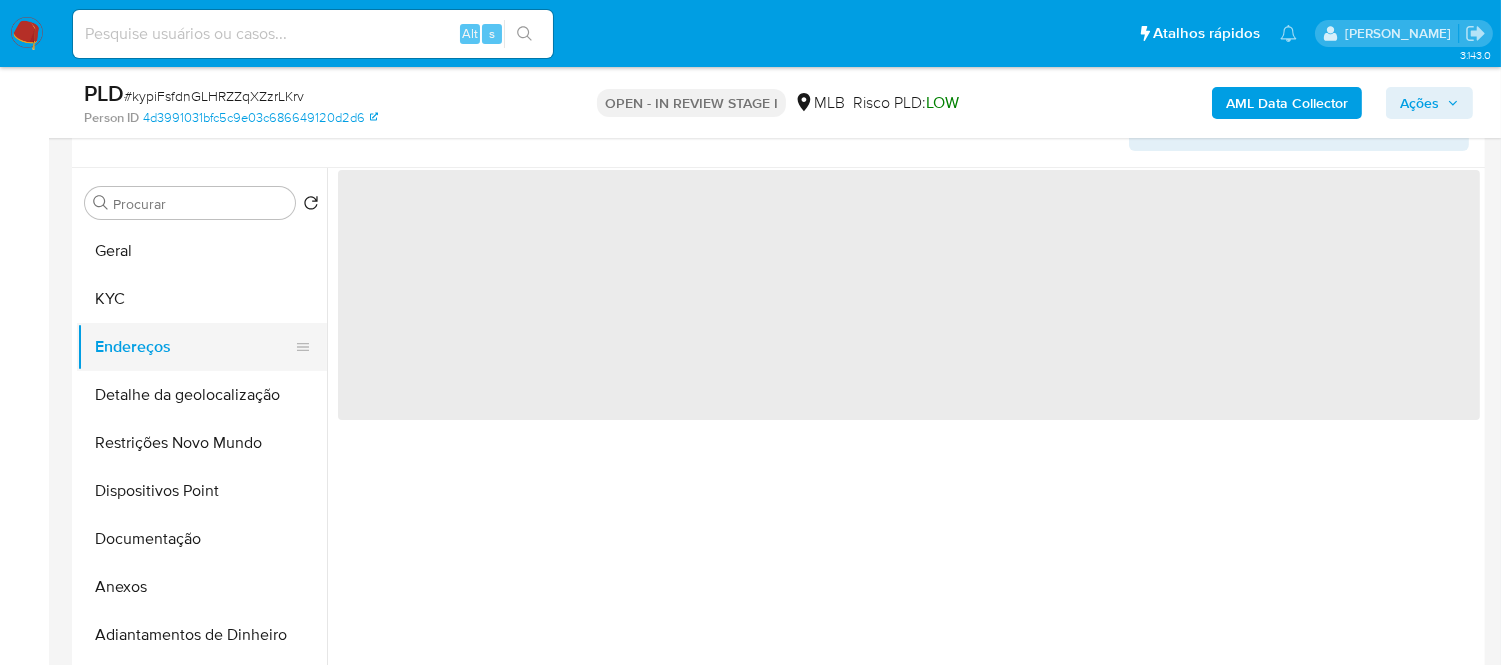 scroll, scrollTop: 0, scrollLeft: 0, axis: both 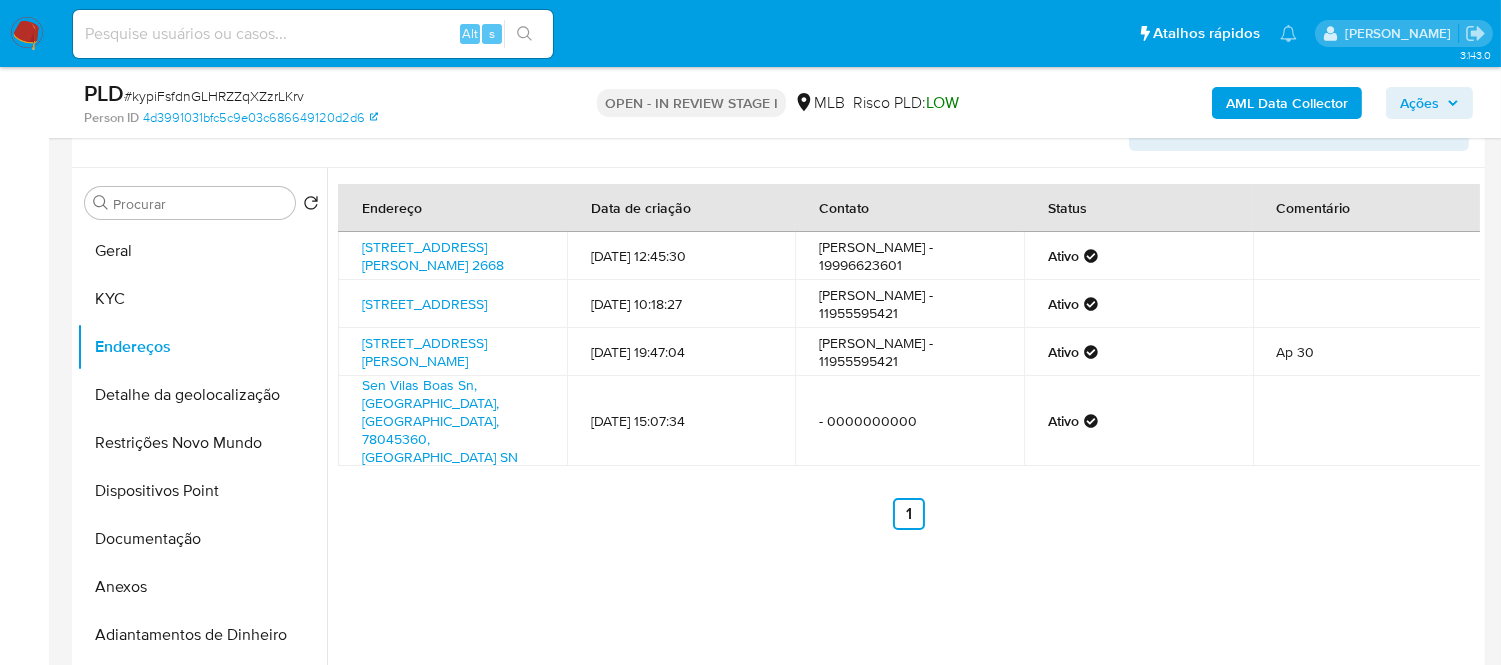 type 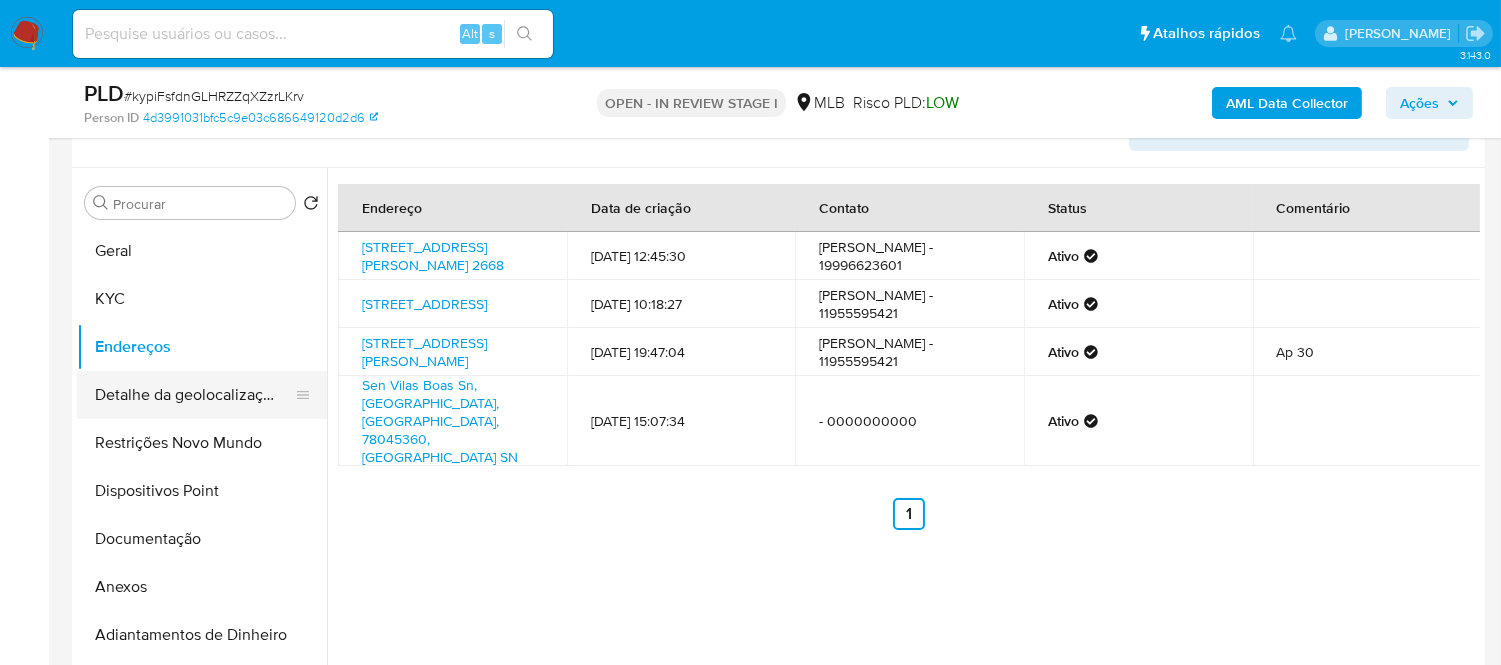 click on "Detalhe da geolocalização" at bounding box center [194, 395] 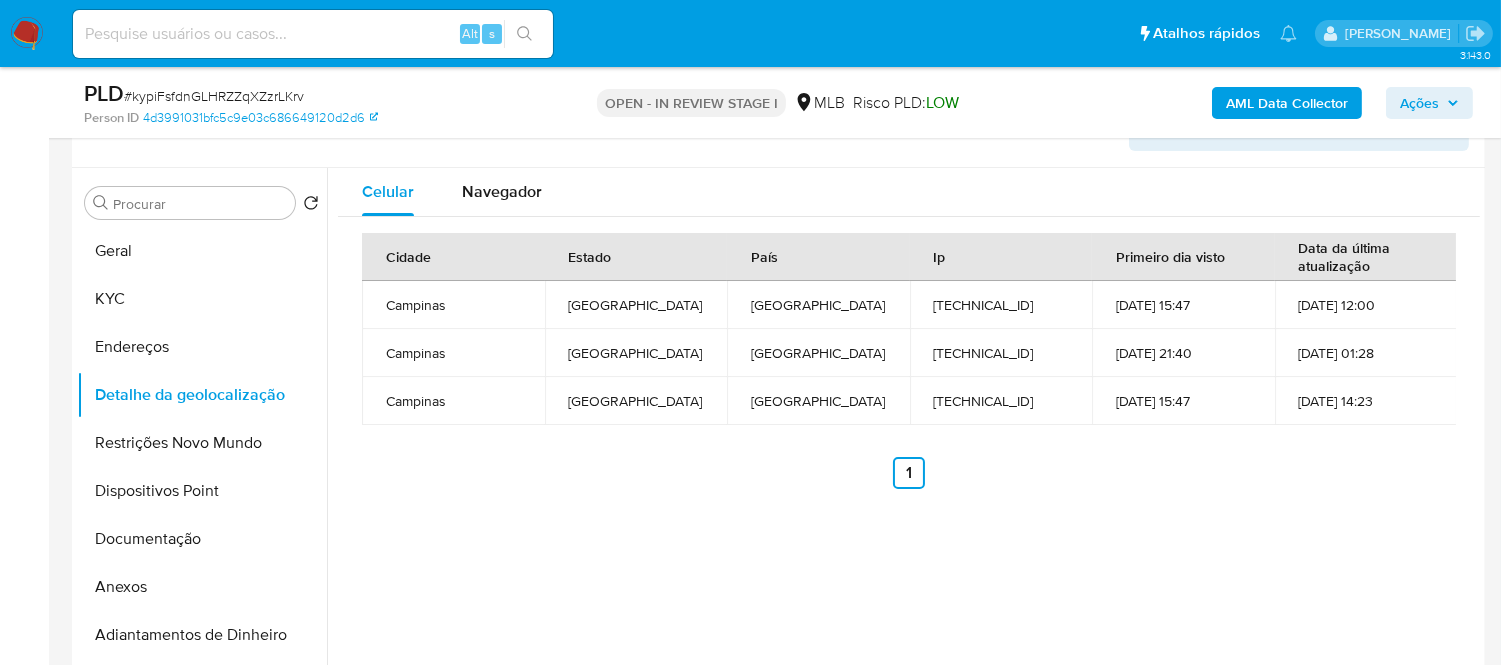 type 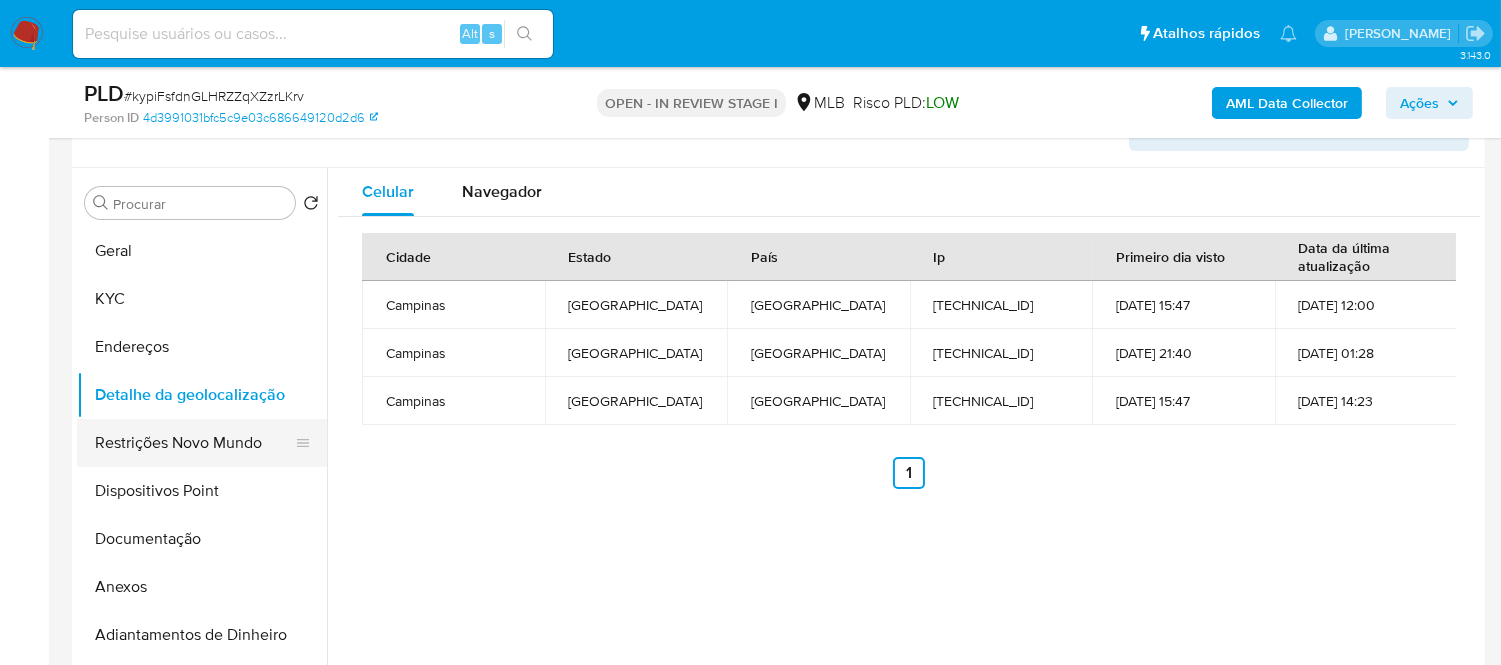 click on "Restrições Novo Mundo" at bounding box center [194, 443] 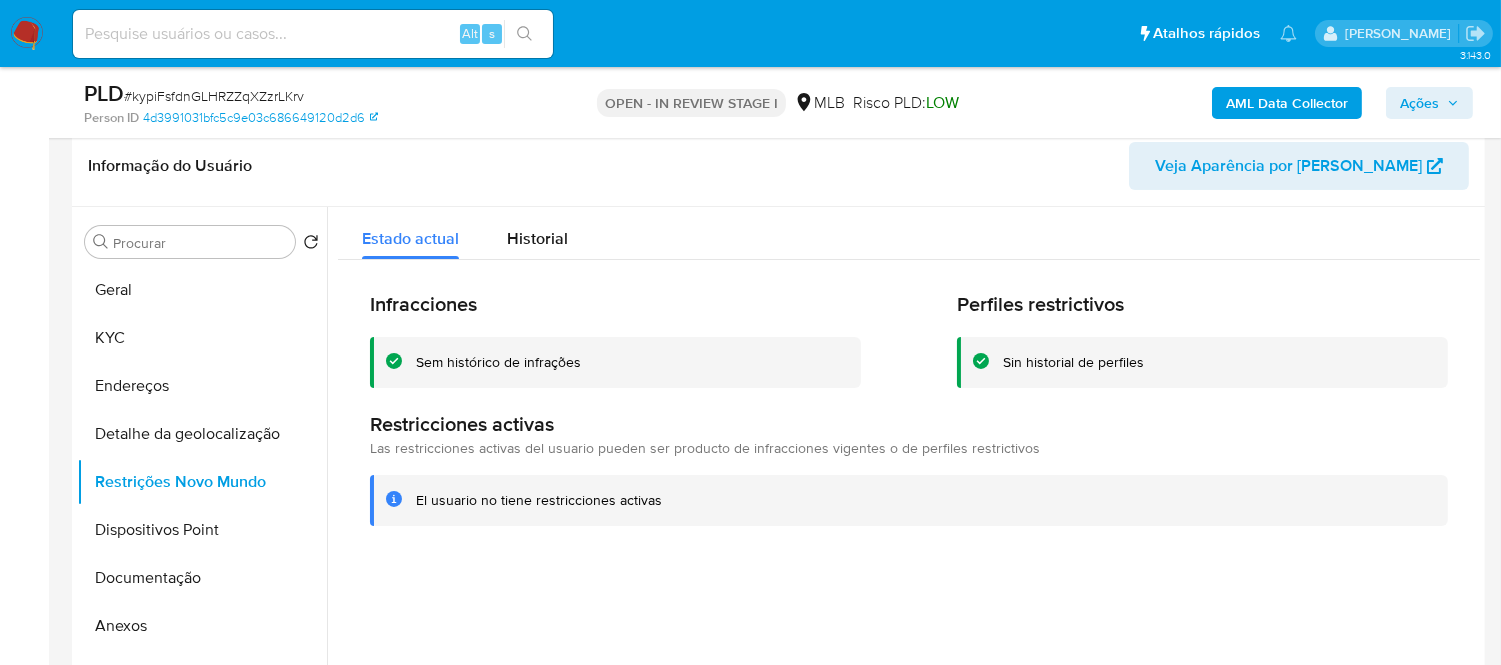 scroll, scrollTop: 351, scrollLeft: 0, axis: vertical 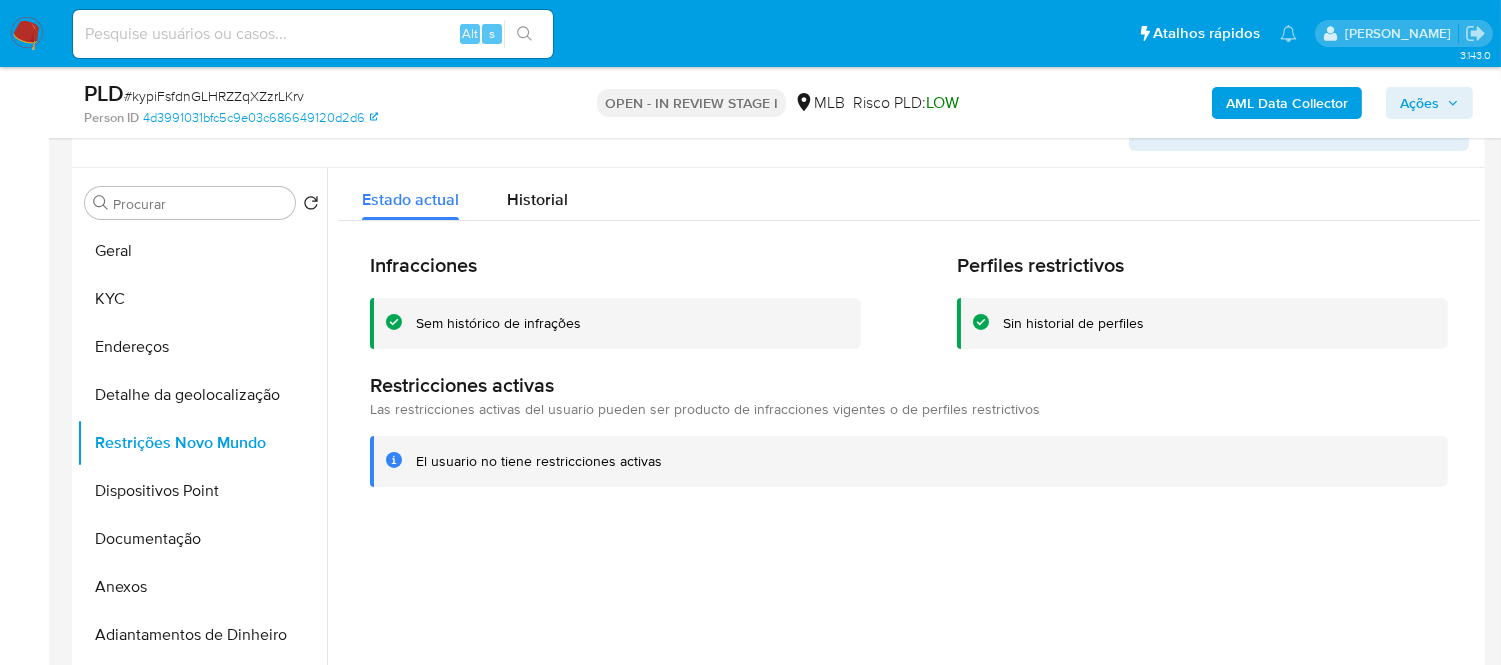 type 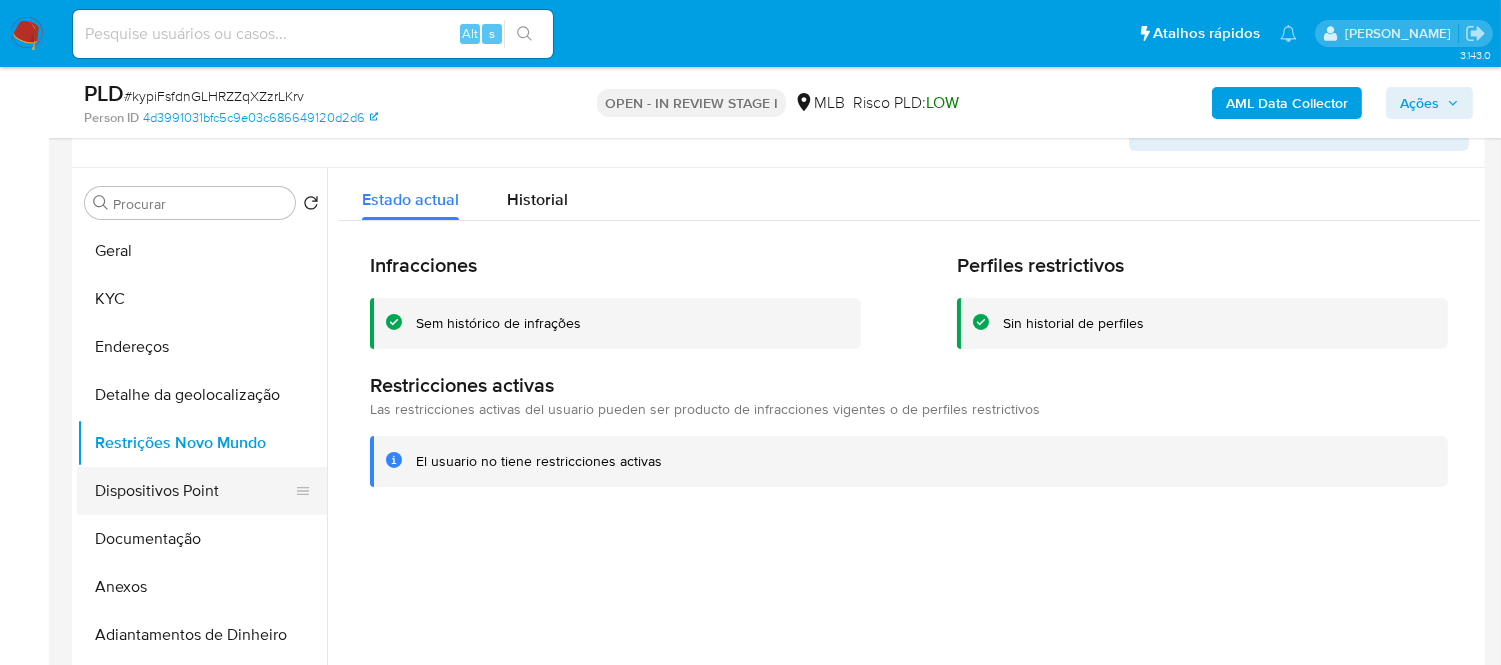 click on "Dispositivos Point" at bounding box center [194, 491] 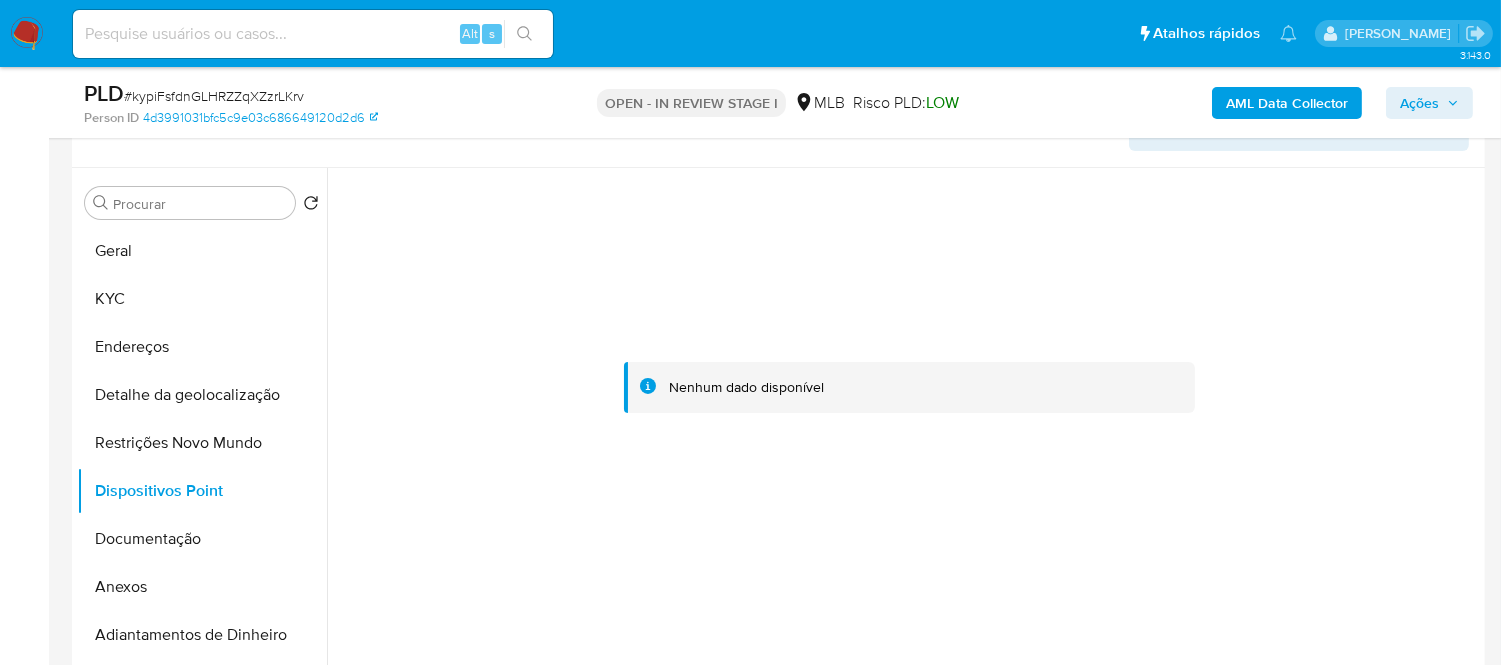 type 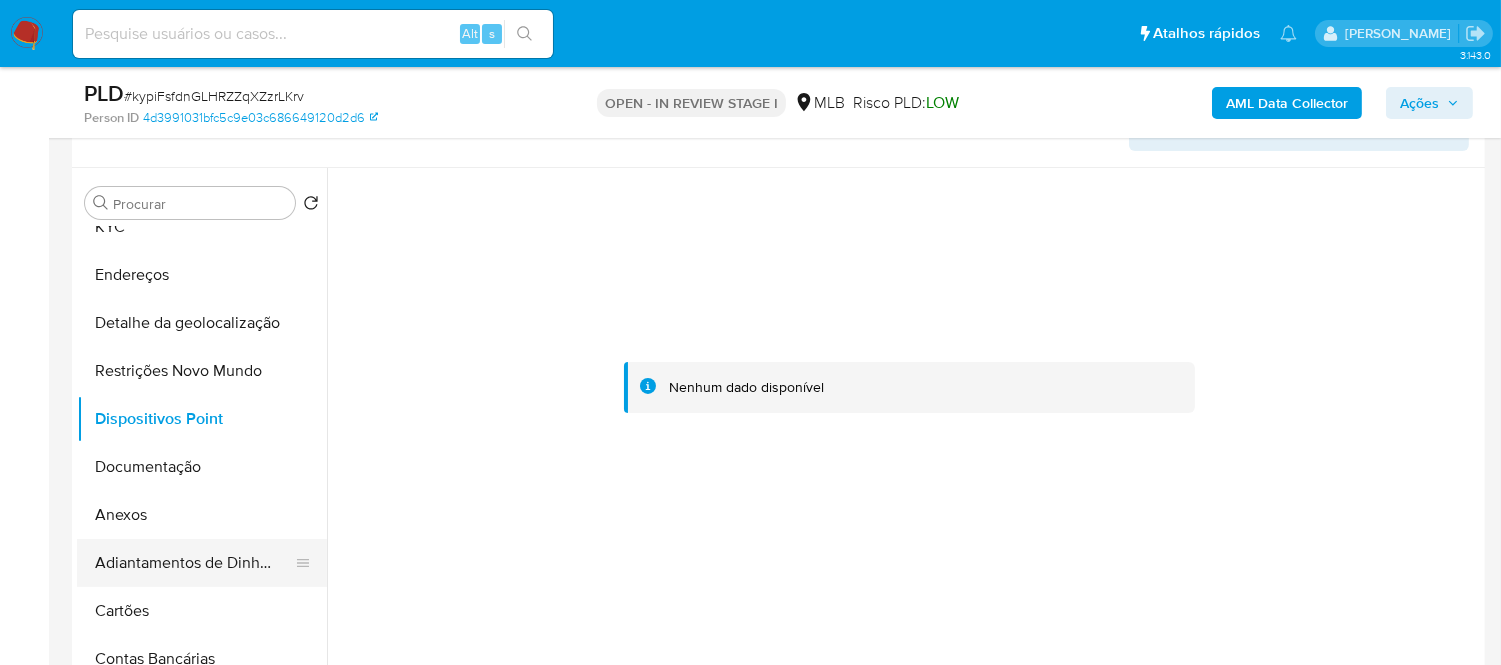 scroll, scrollTop: 111, scrollLeft: 0, axis: vertical 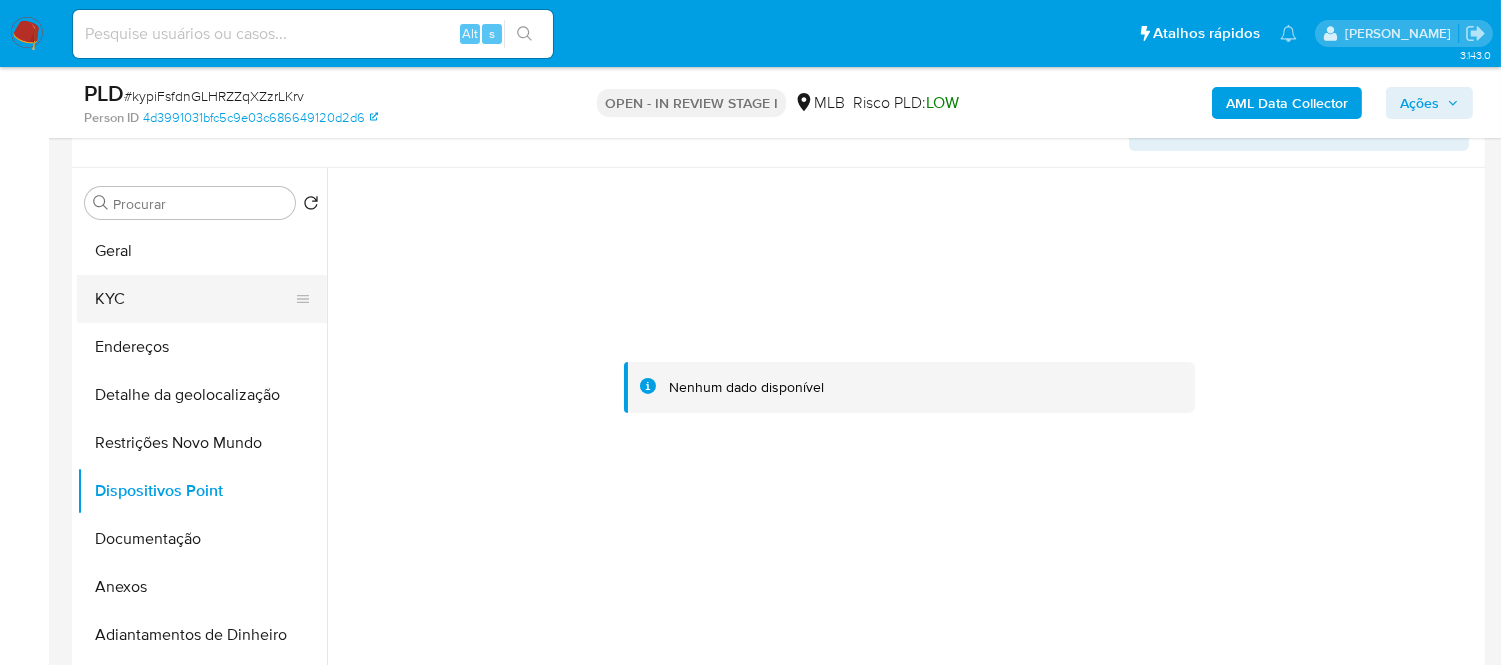 click on "KYC" at bounding box center [194, 299] 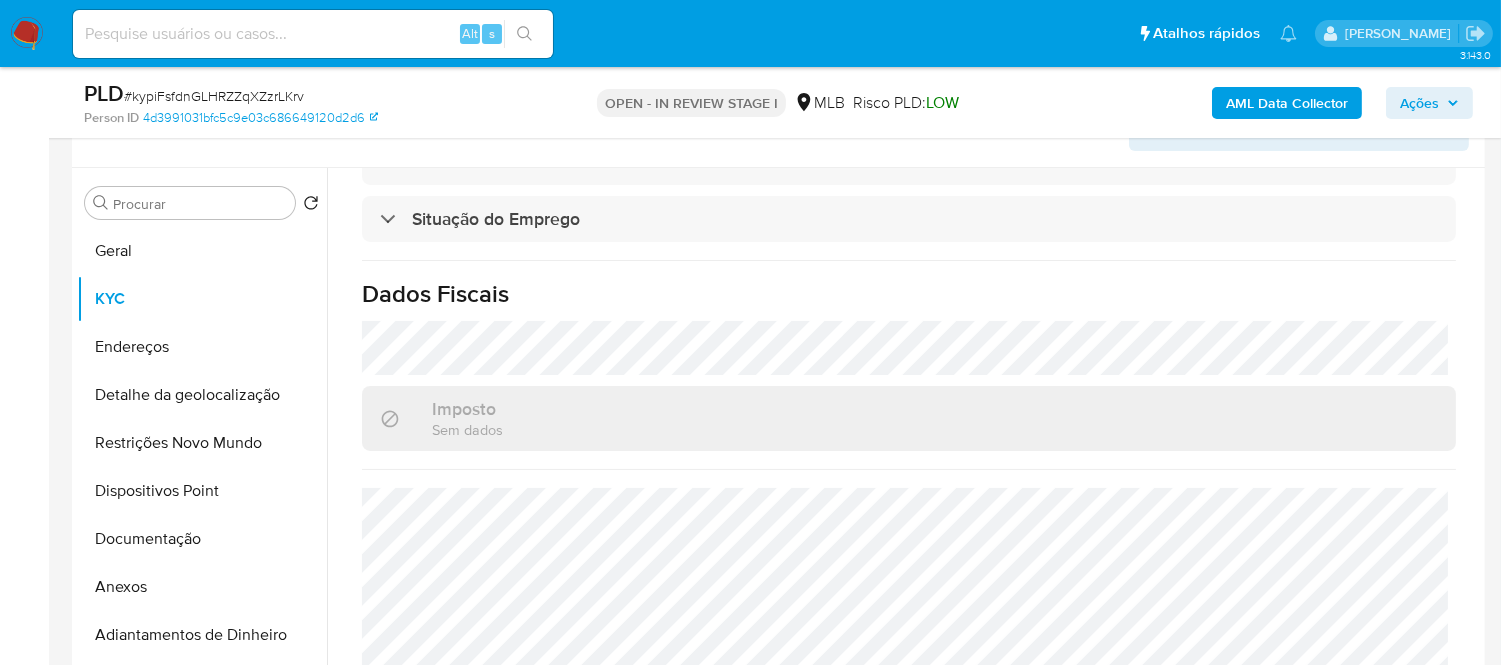 scroll, scrollTop: 912, scrollLeft: 0, axis: vertical 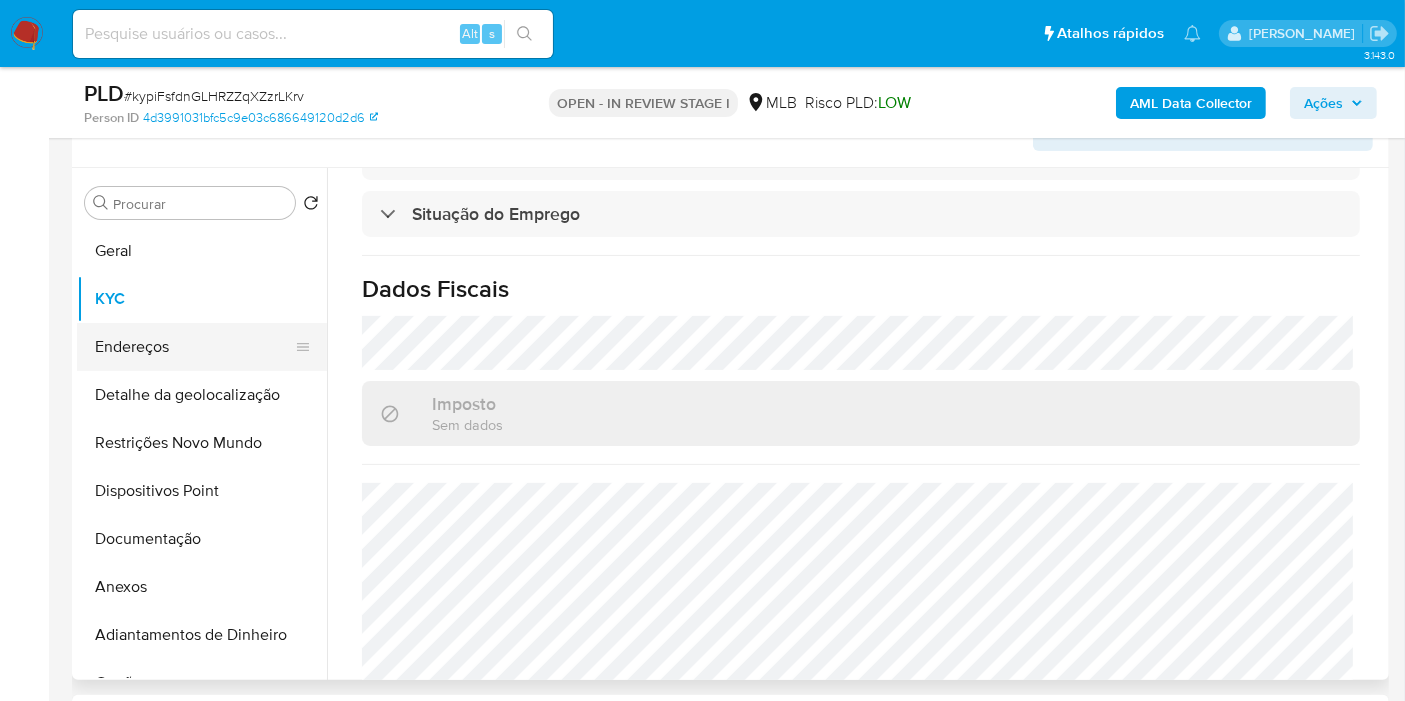 click on "Endereços" at bounding box center [194, 347] 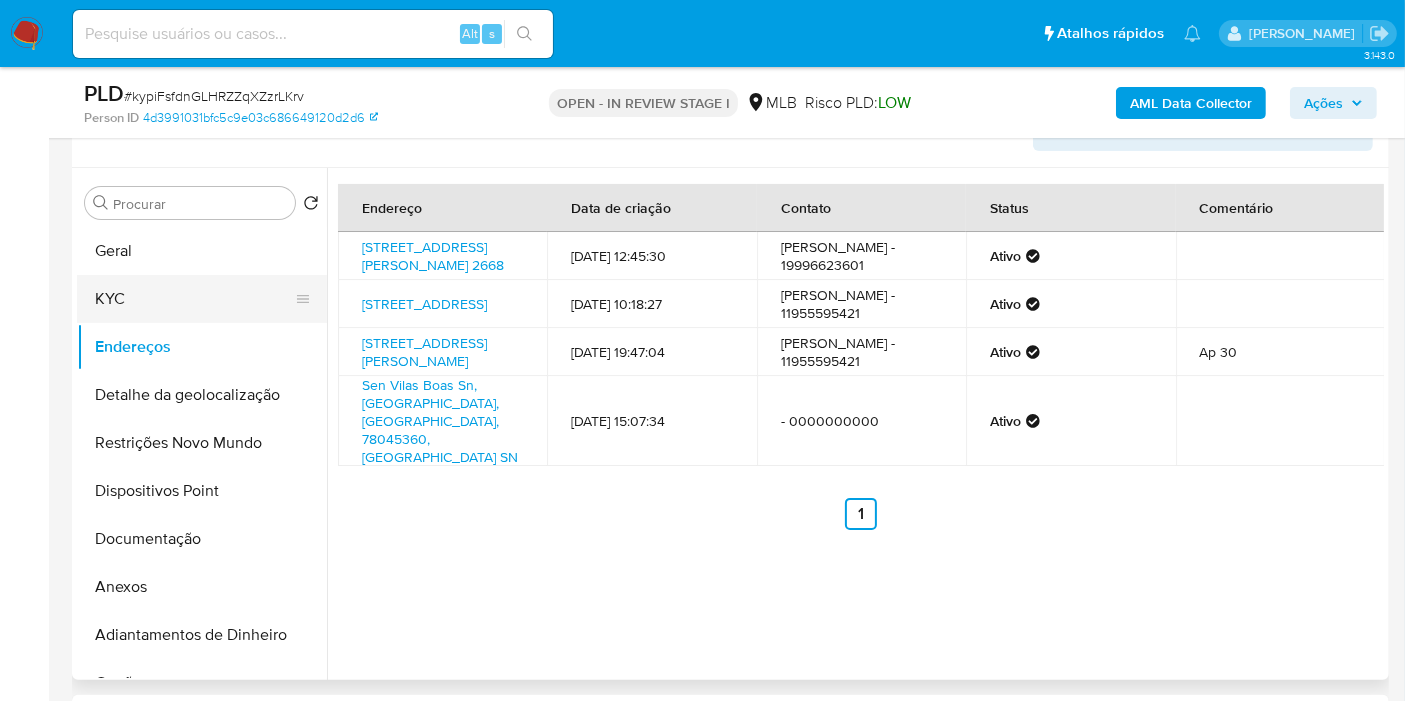 click on "KYC" at bounding box center (194, 299) 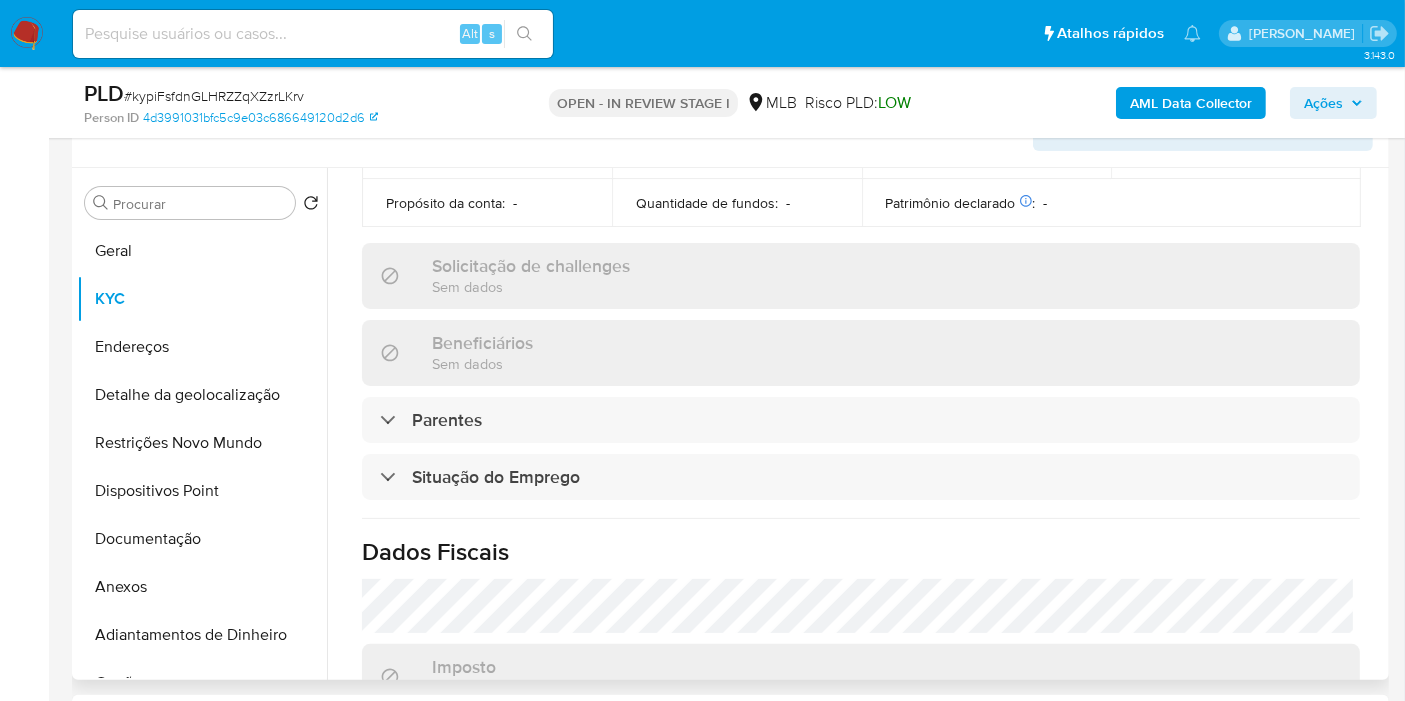 scroll, scrollTop: 969, scrollLeft: 0, axis: vertical 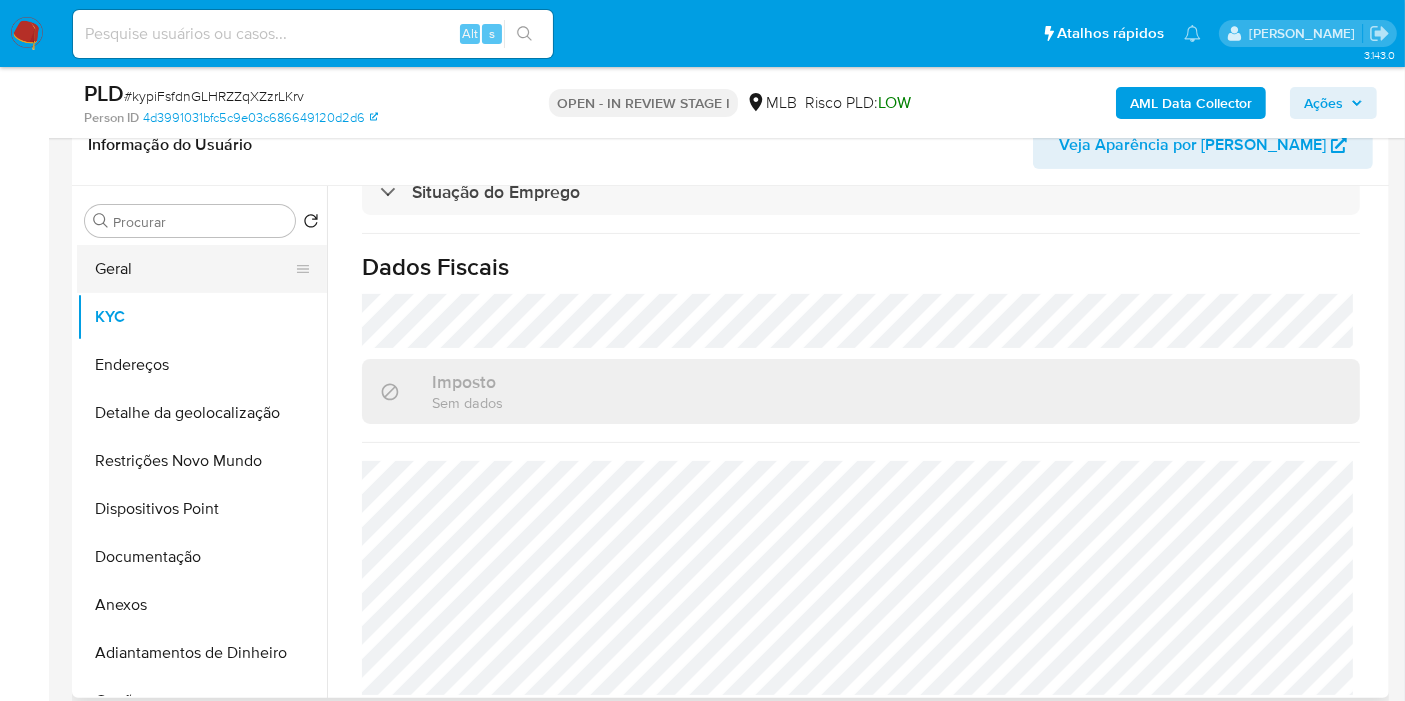 click on "Geral" at bounding box center [194, 269] 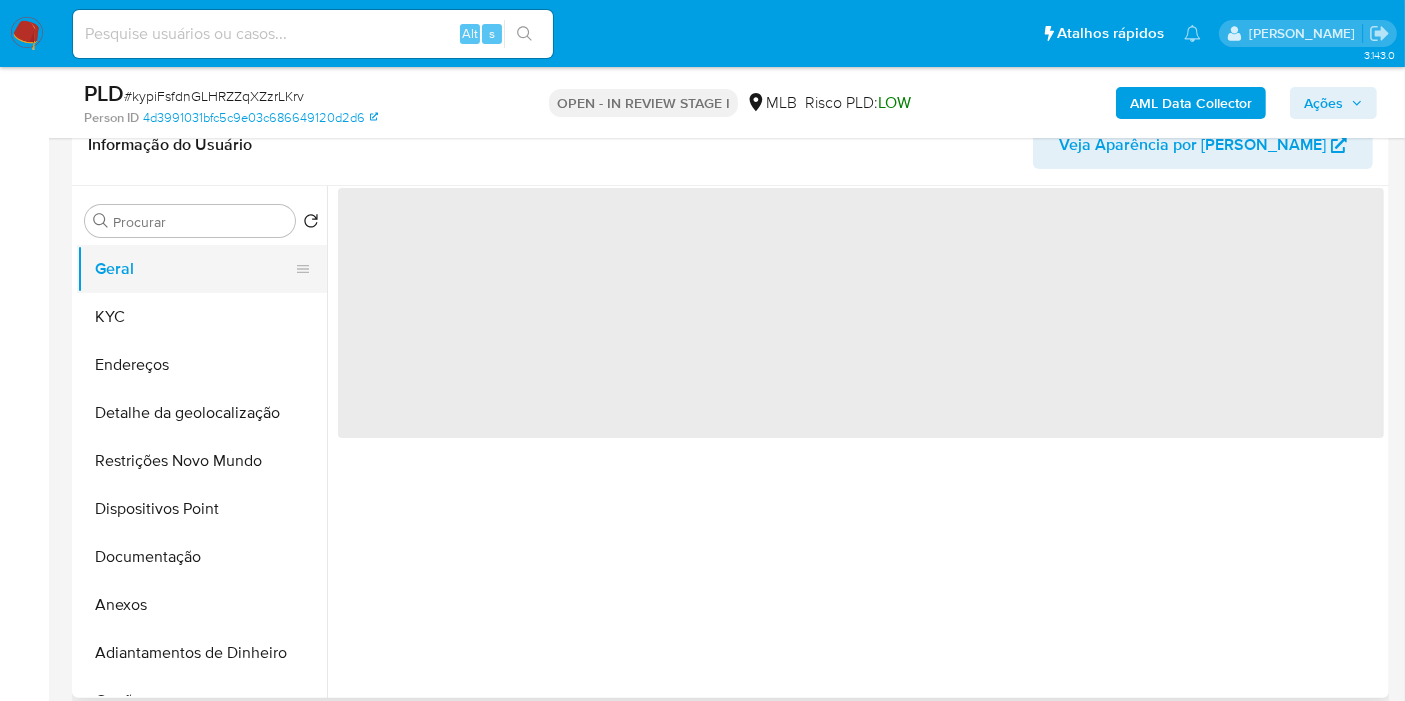 scroll, scrollTop: 0, scrollLeft: 0, axis: both 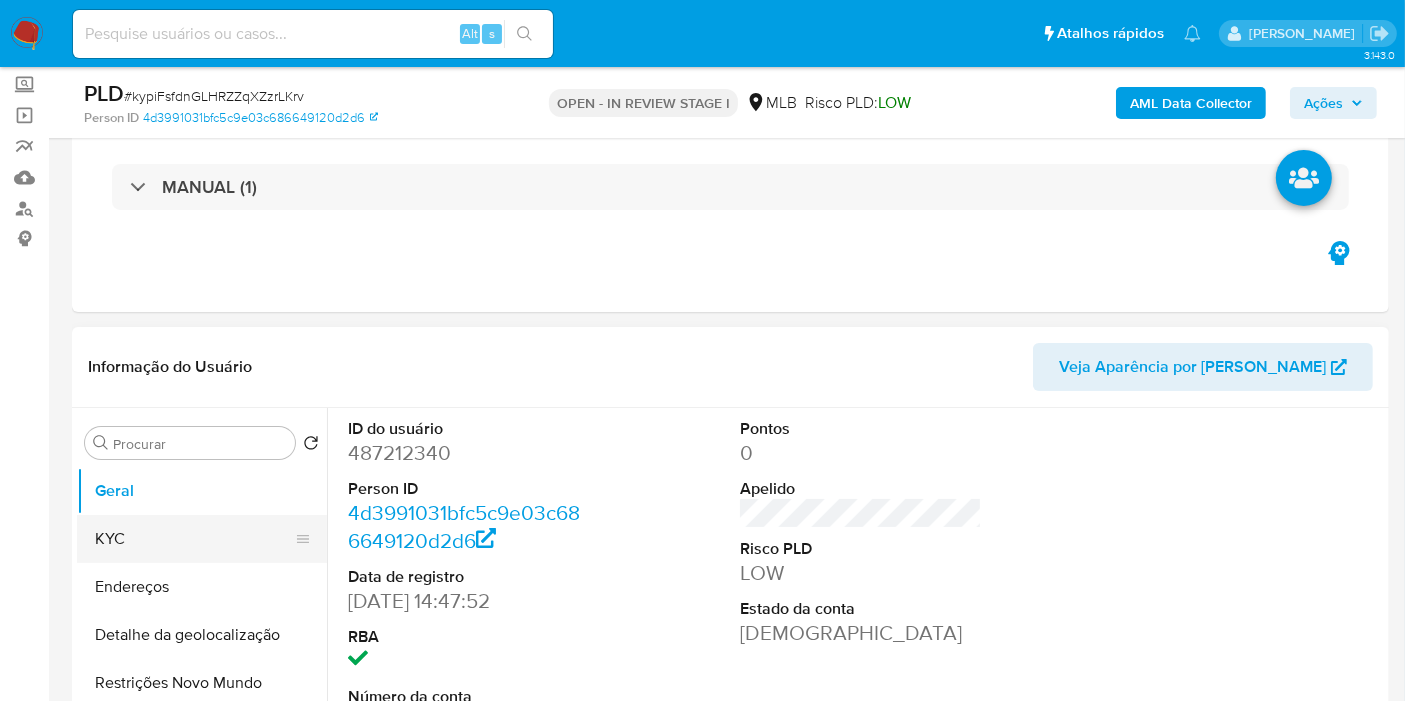 click on "KYC" at bounding box center [194, 539] 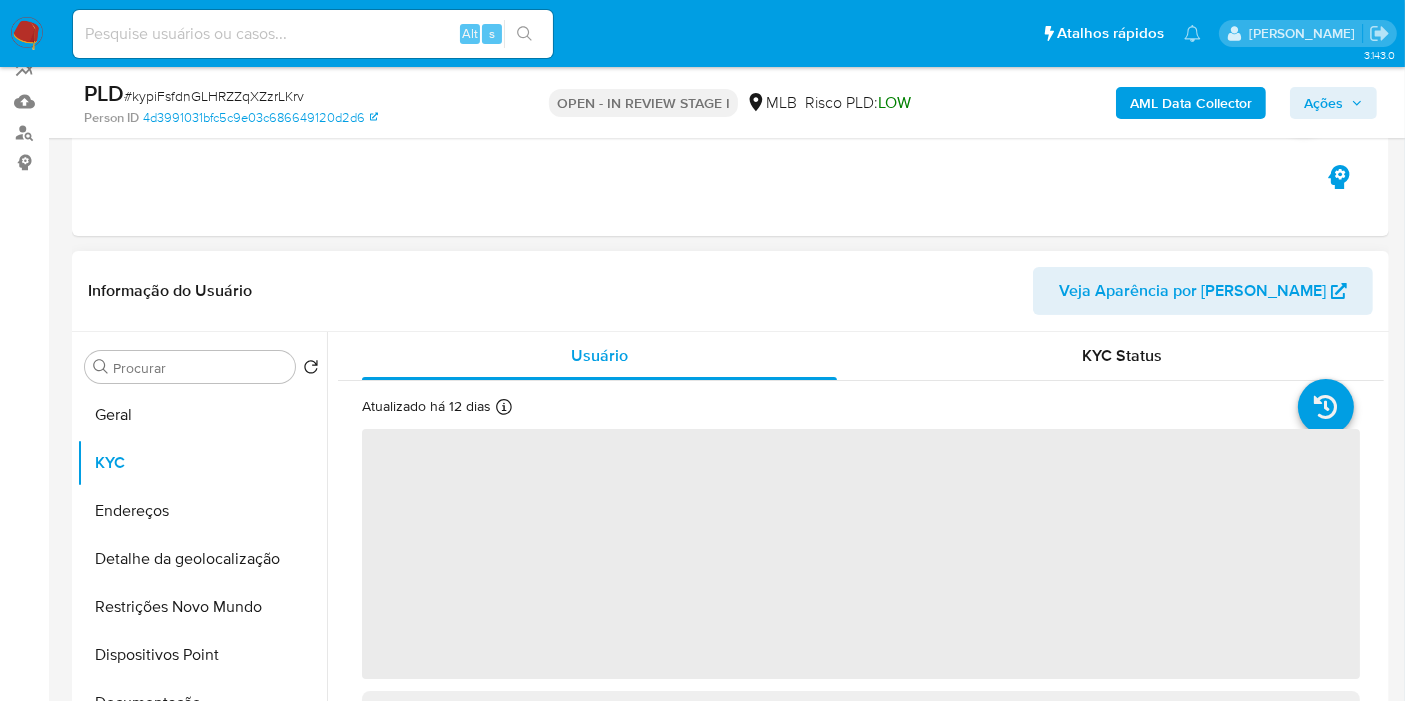 scroll, scrollTop: 222, scrollLeft: 0, axis: vertical 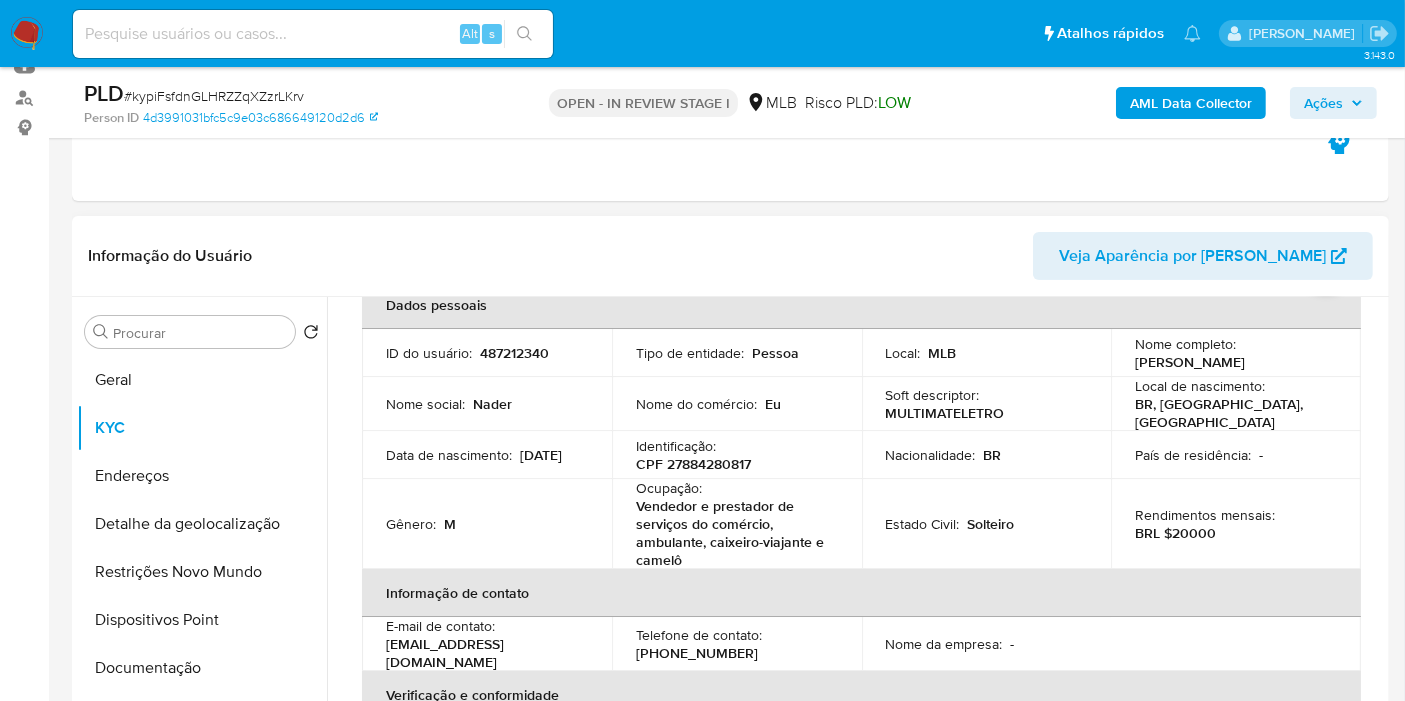 drag, startPoint x: 1134, startPoint y: 360, endPoint x: 1251, endPoint y: 363, distance: 117.03845 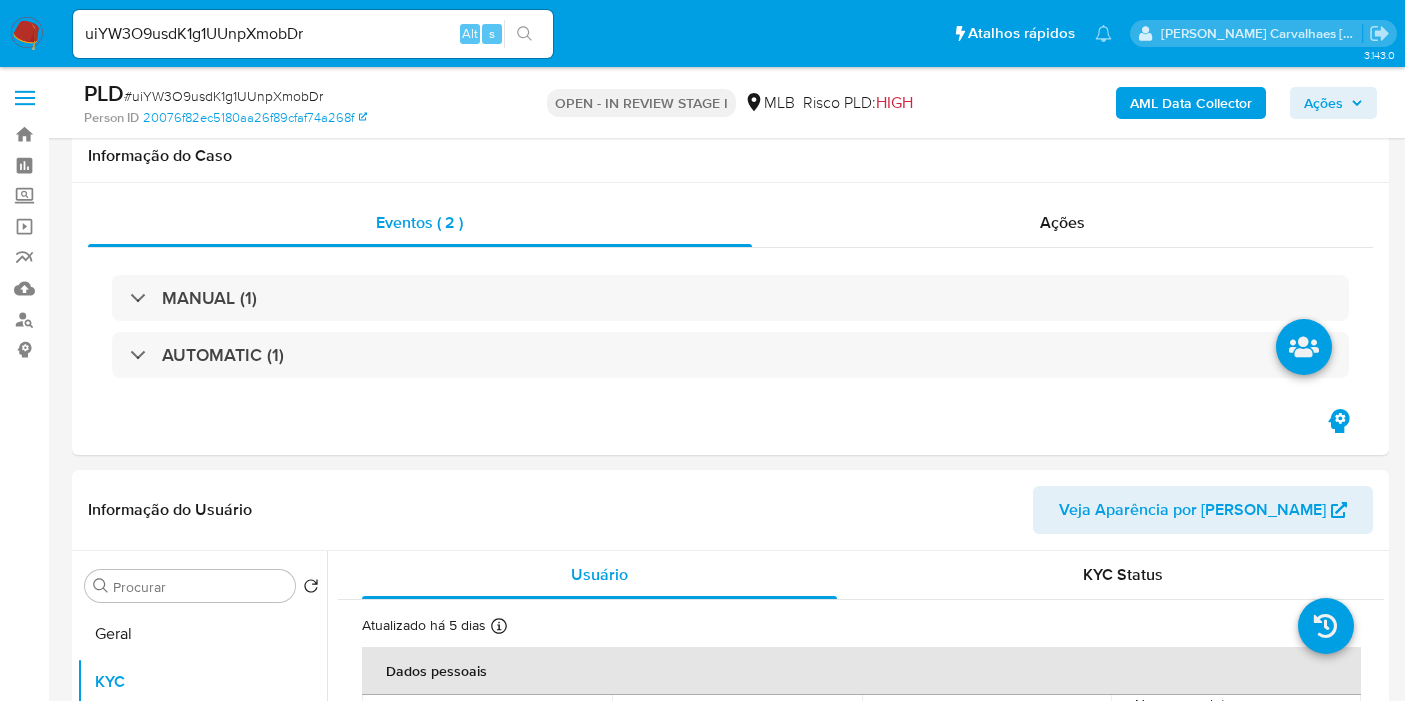 select on "10" 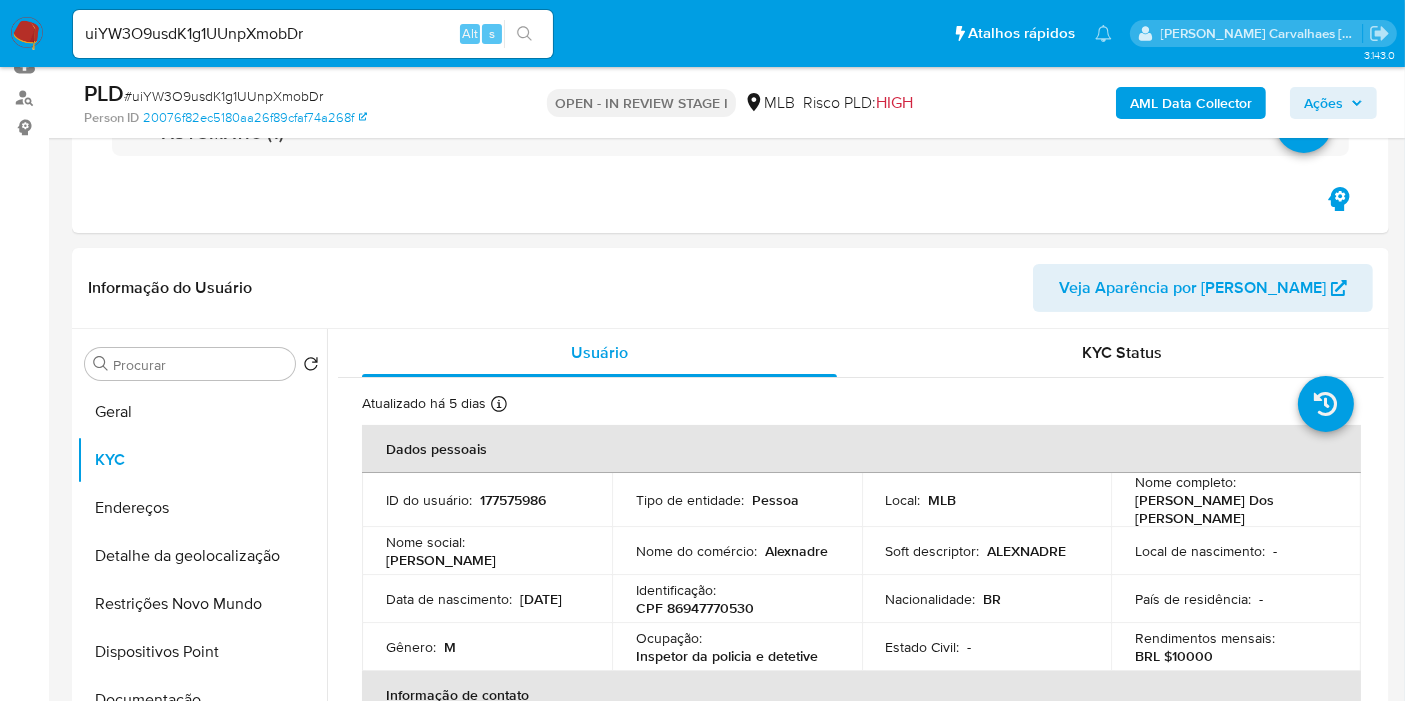 type 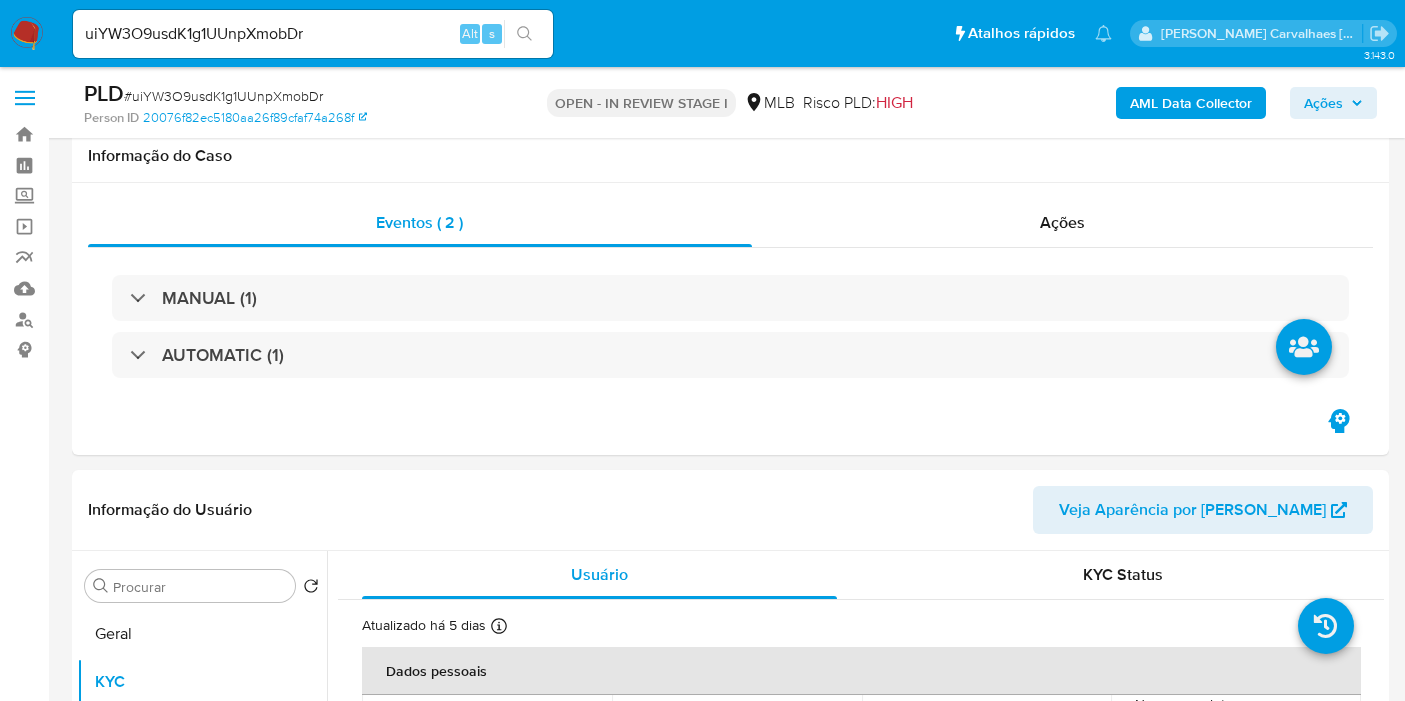 select on "10" 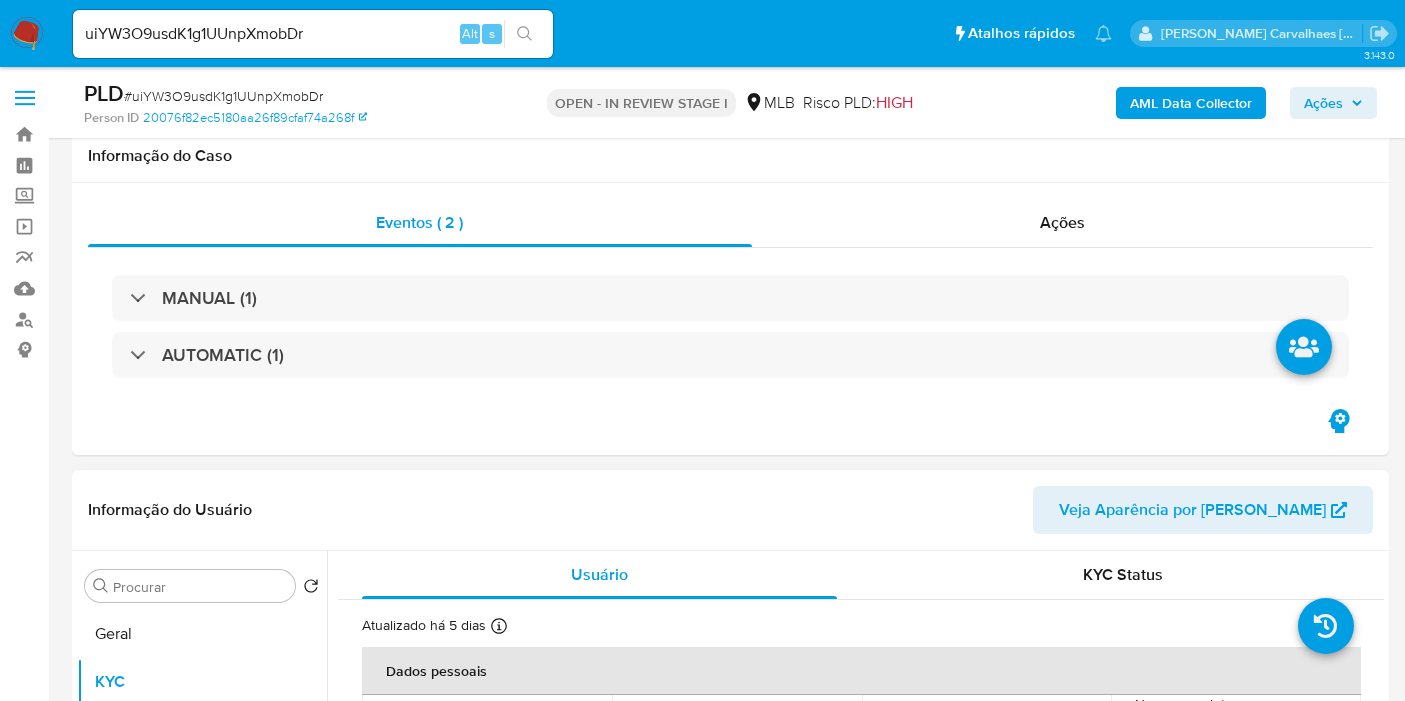 scroll, scrollTop: 222, scrollLeft: 0, axis: vertical 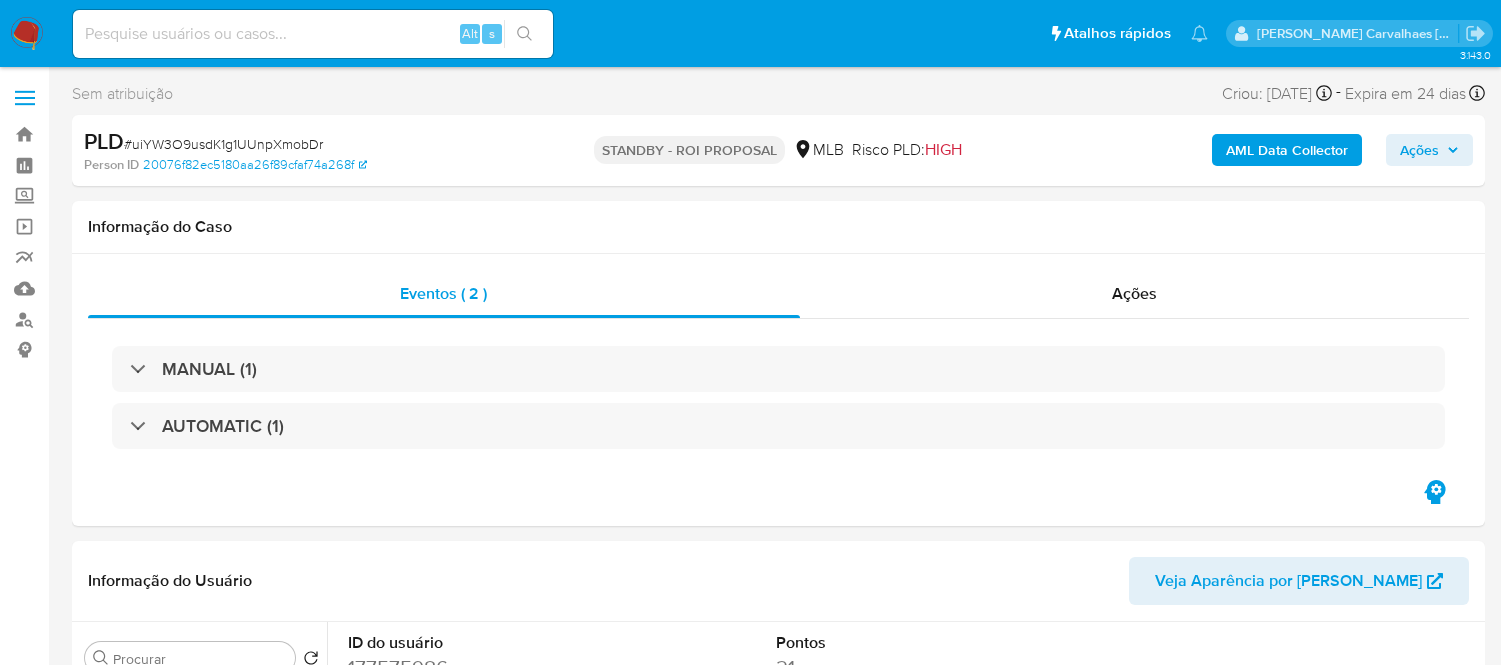 select on "10" 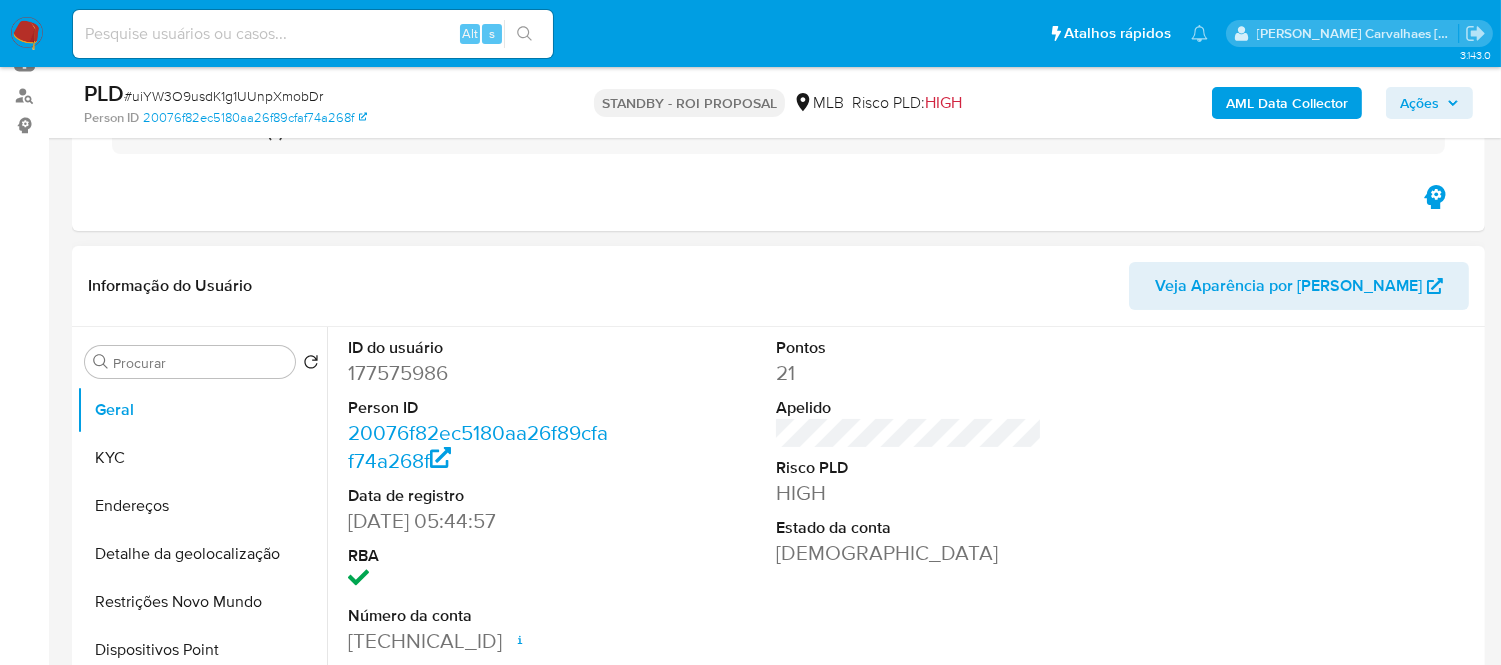 scroll, scrollTop: 222, scrollLeft: 0, axis: vertical 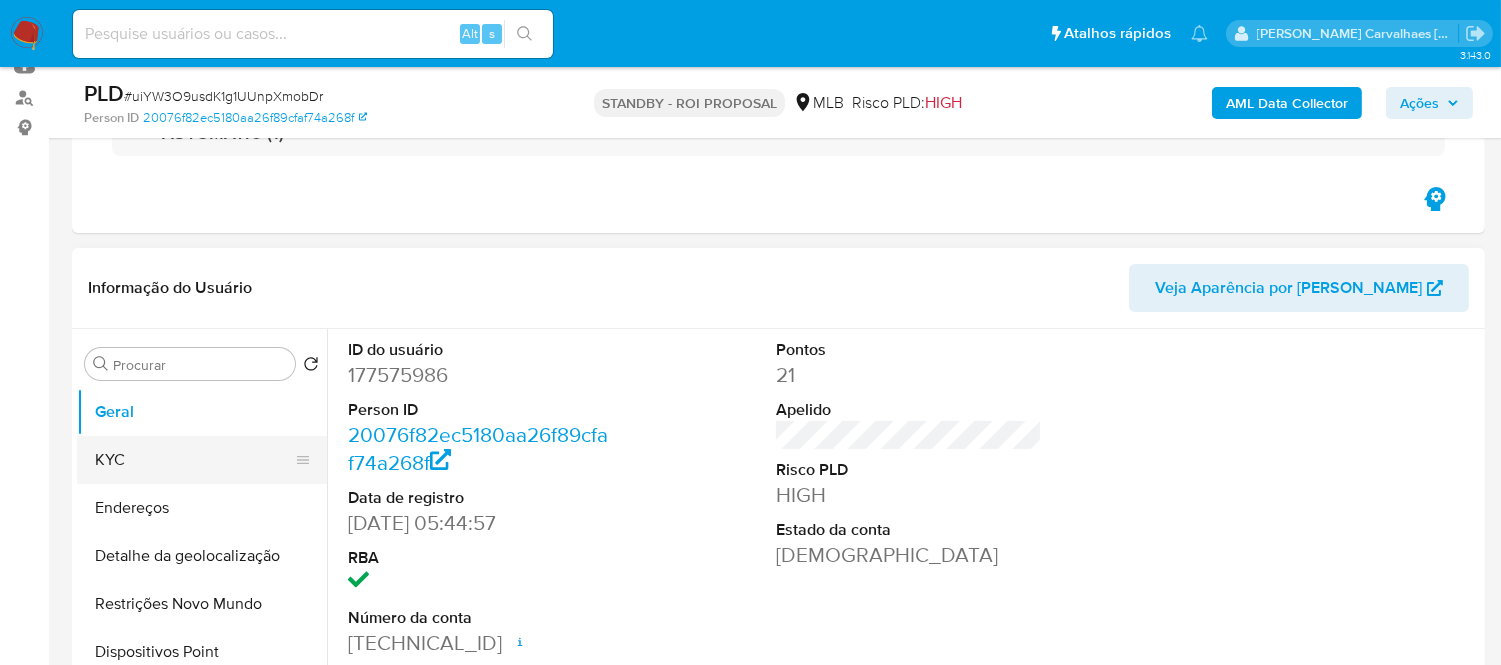 click on "KYC" at bounding box center (194, 460) 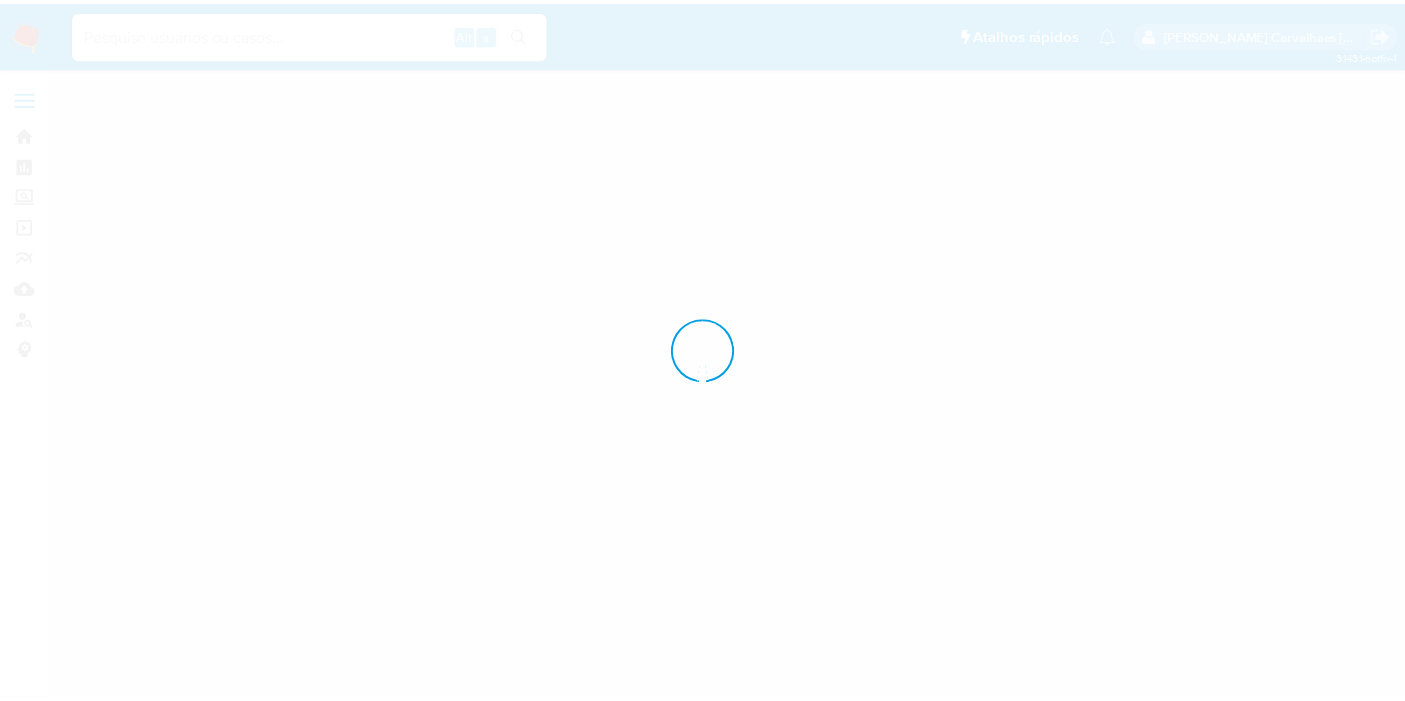 scroll, scrollTop: 0, scrollLeft: 0, axis: both 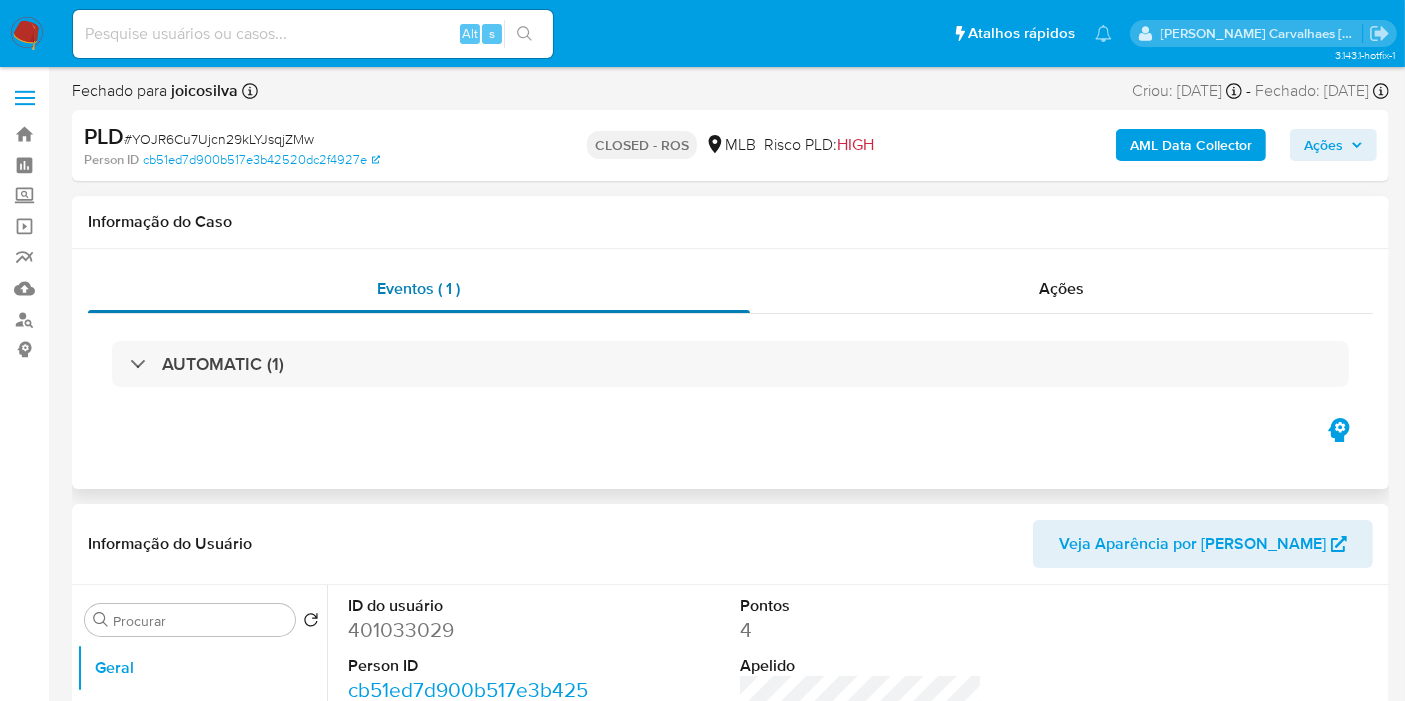 select on "10" 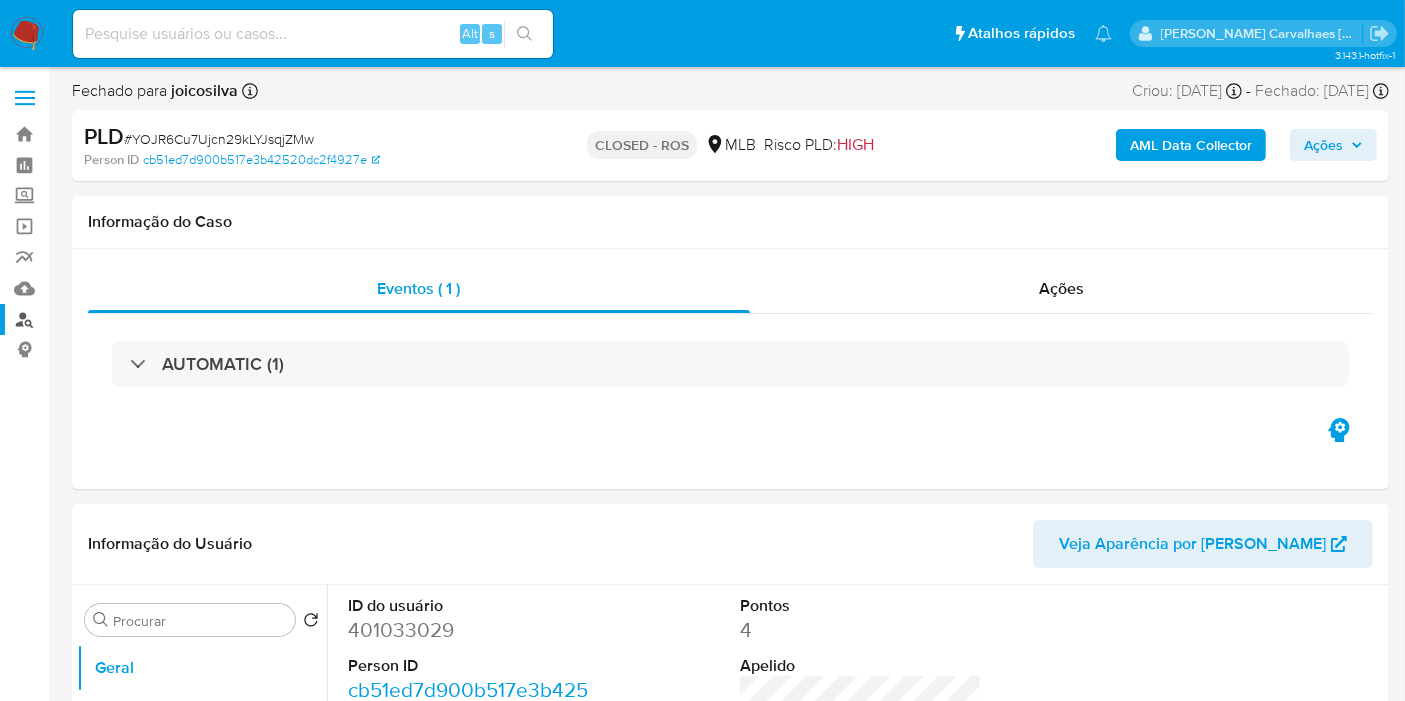 click on "Localizador de pessoas" at bounding box center [119, 319] 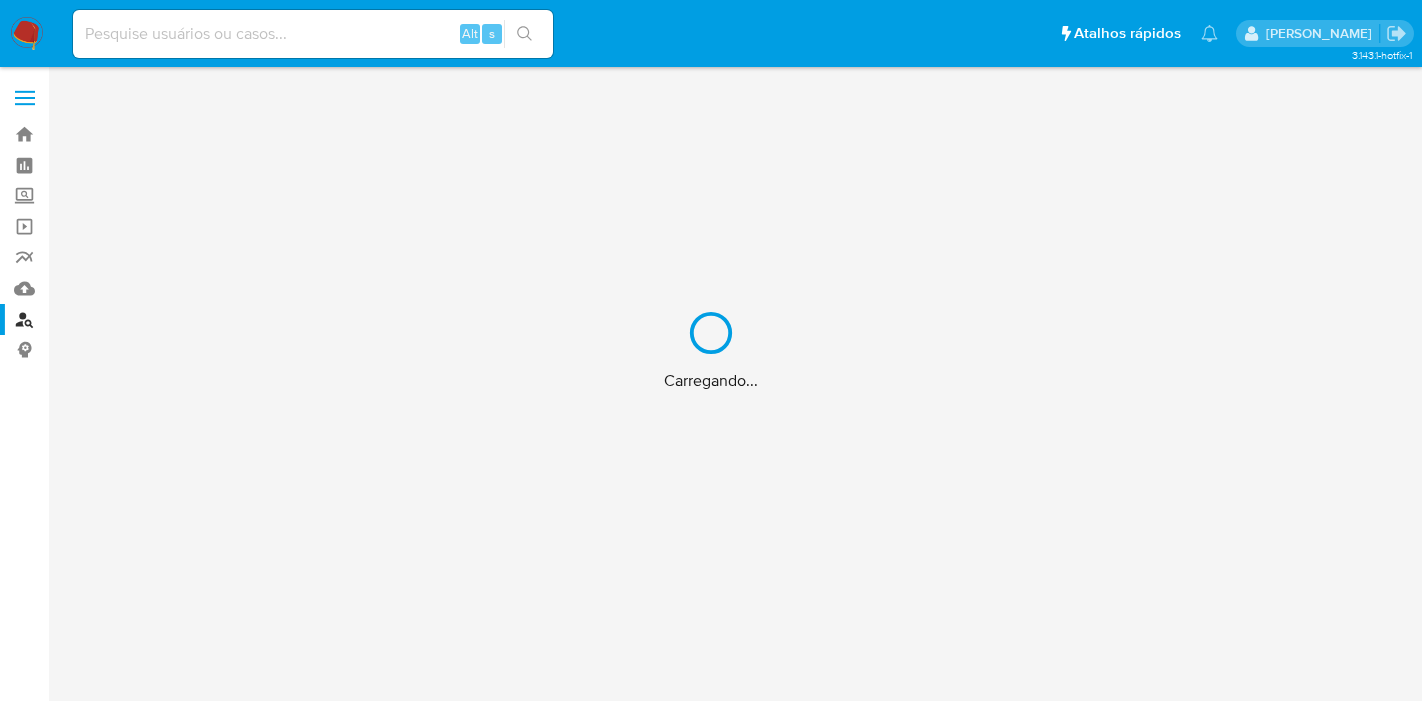 scroll, scrollTop: 0, scrollLeft: 0, axis: both 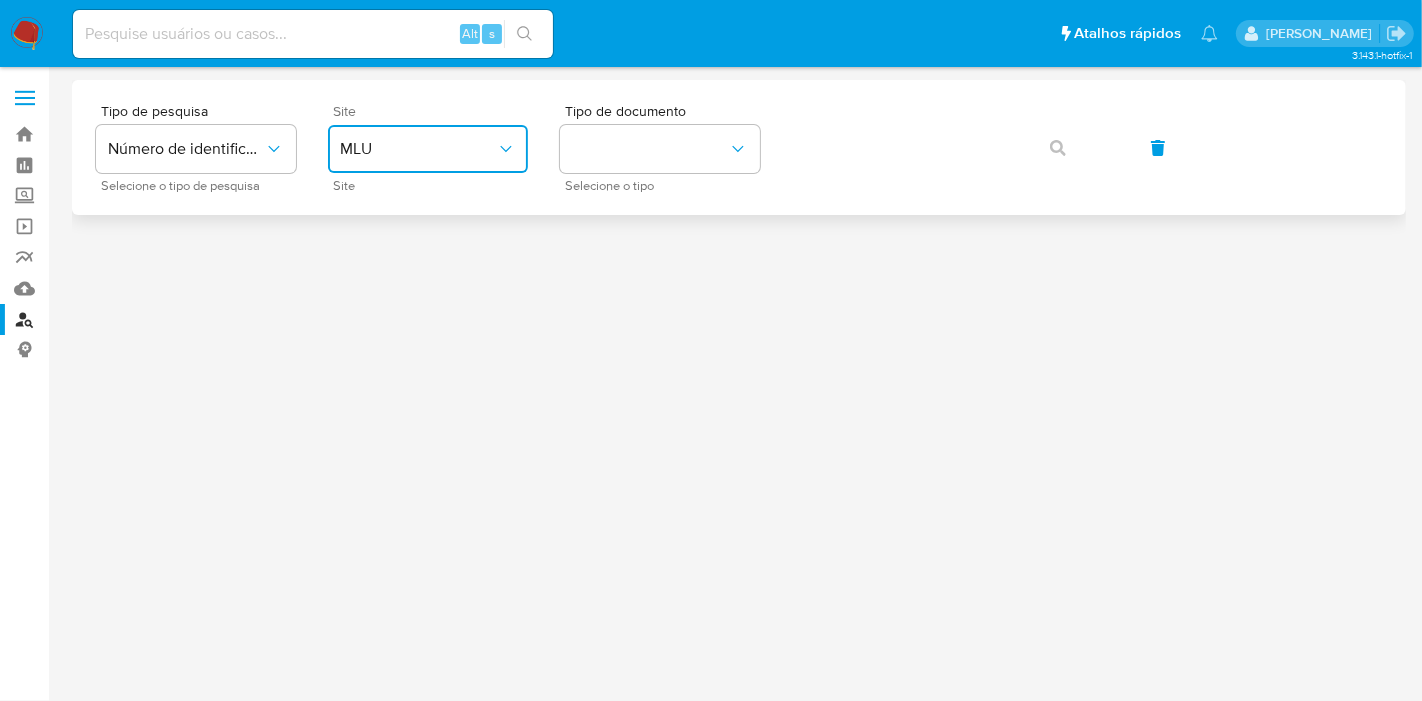 click on "MLU" at bounding box center (428, 149) 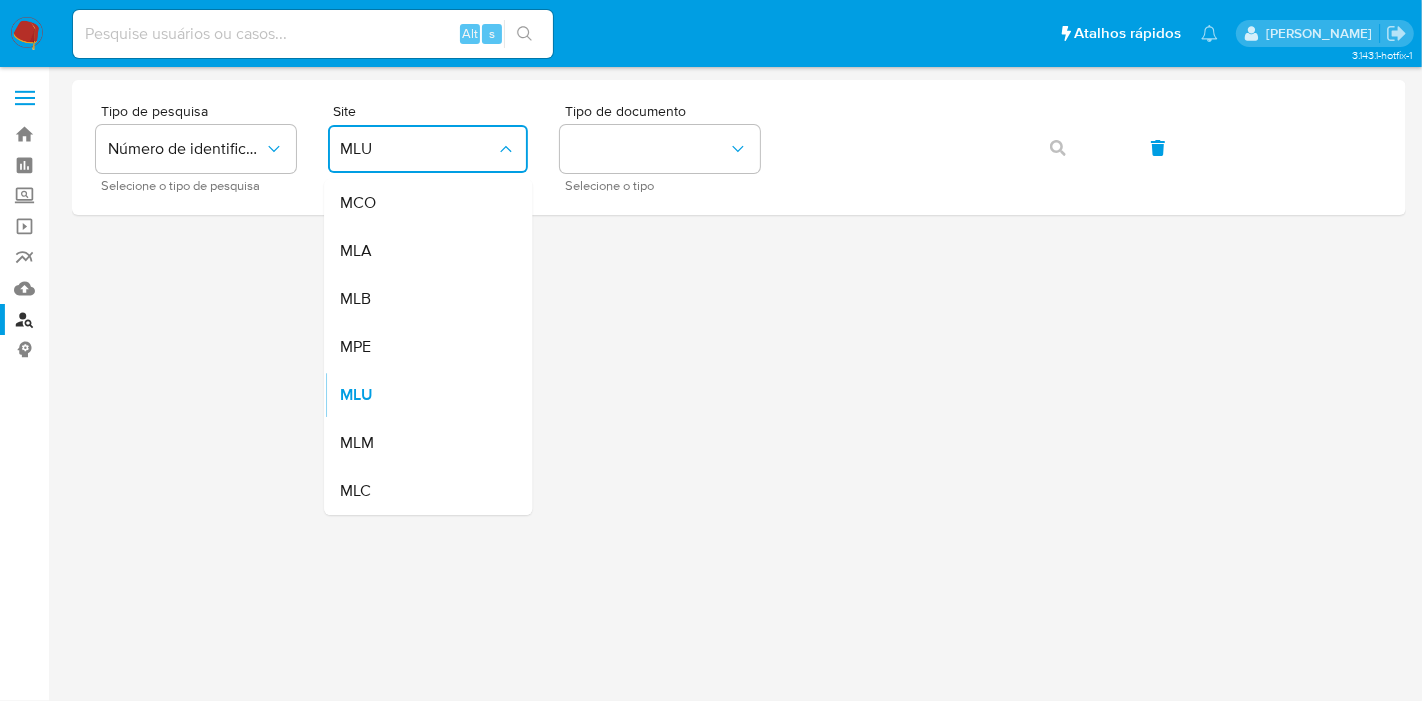 click on "MLB" at bounding box center (422, 299) 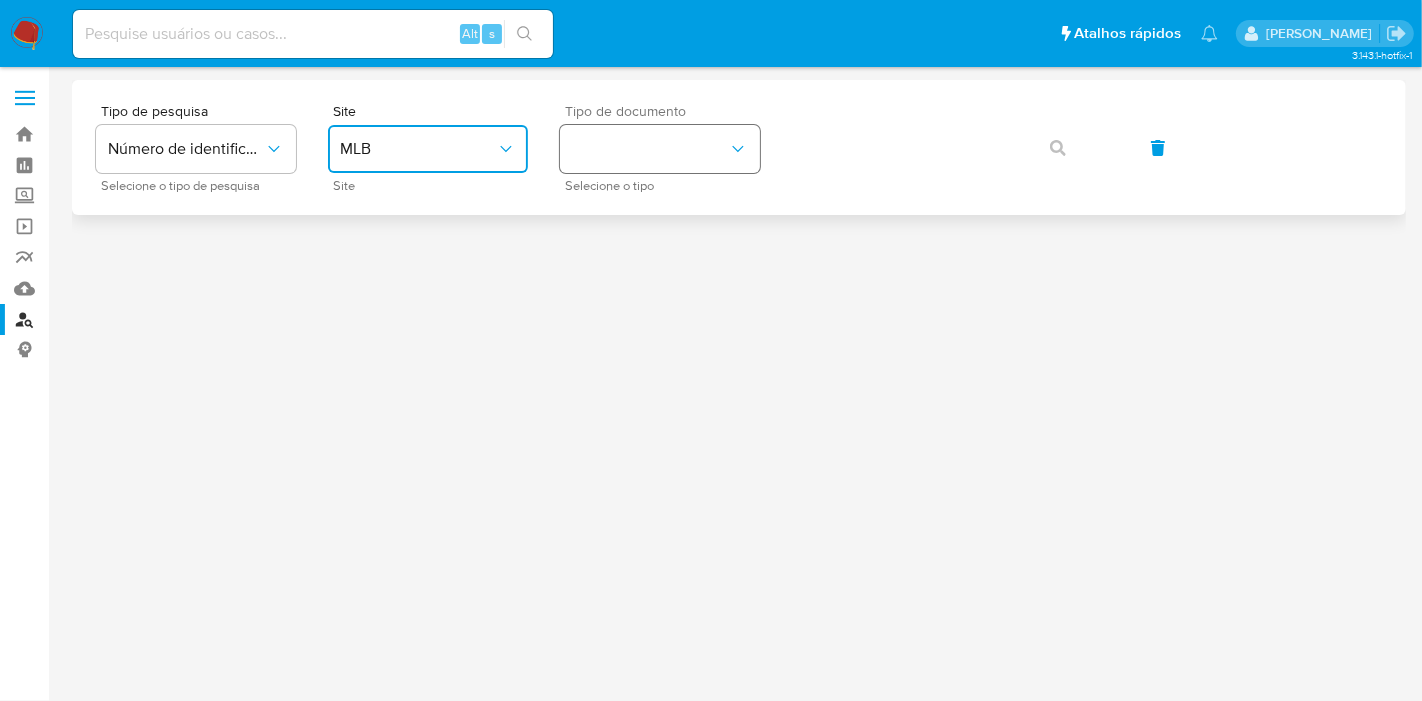 click at bounding box center [660, 149] 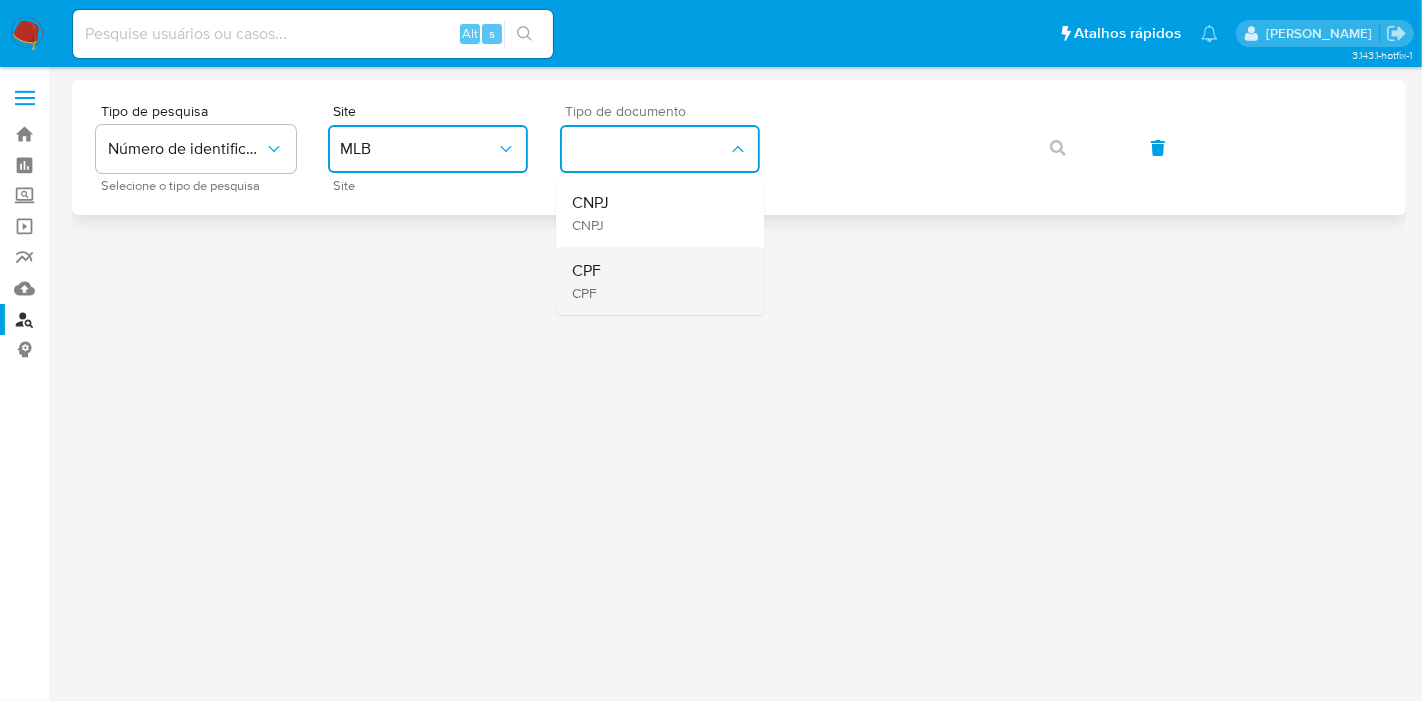 click on "CPF CPF" at bounding box center [654, 281] 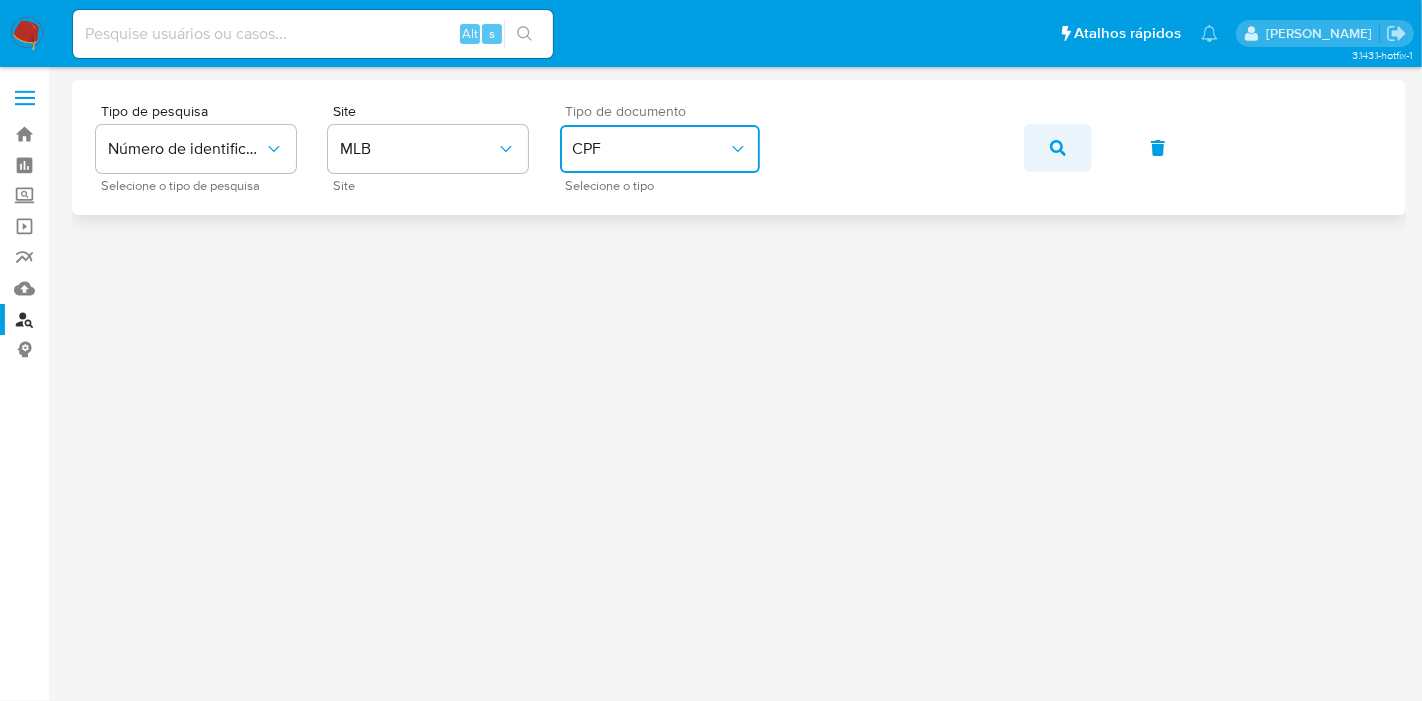 click 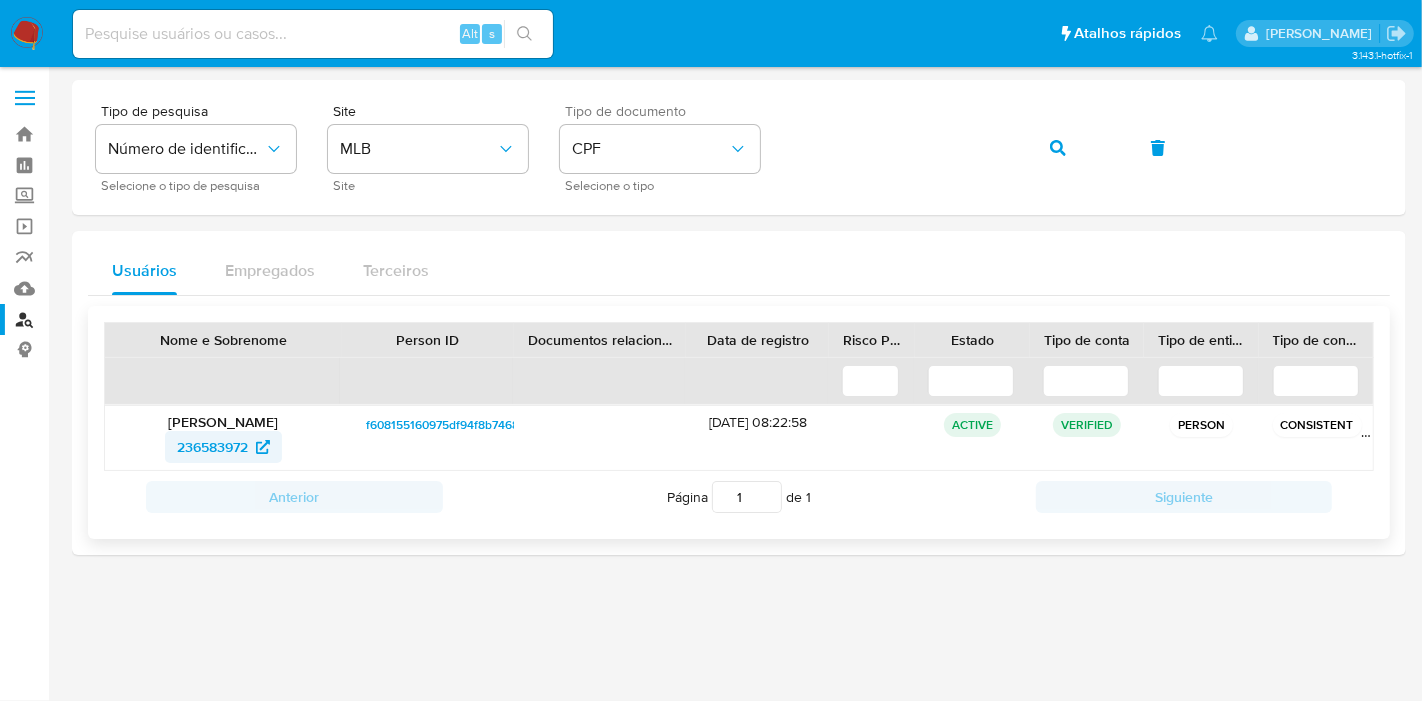 click on "236583972" at bounding box center [212, 447] 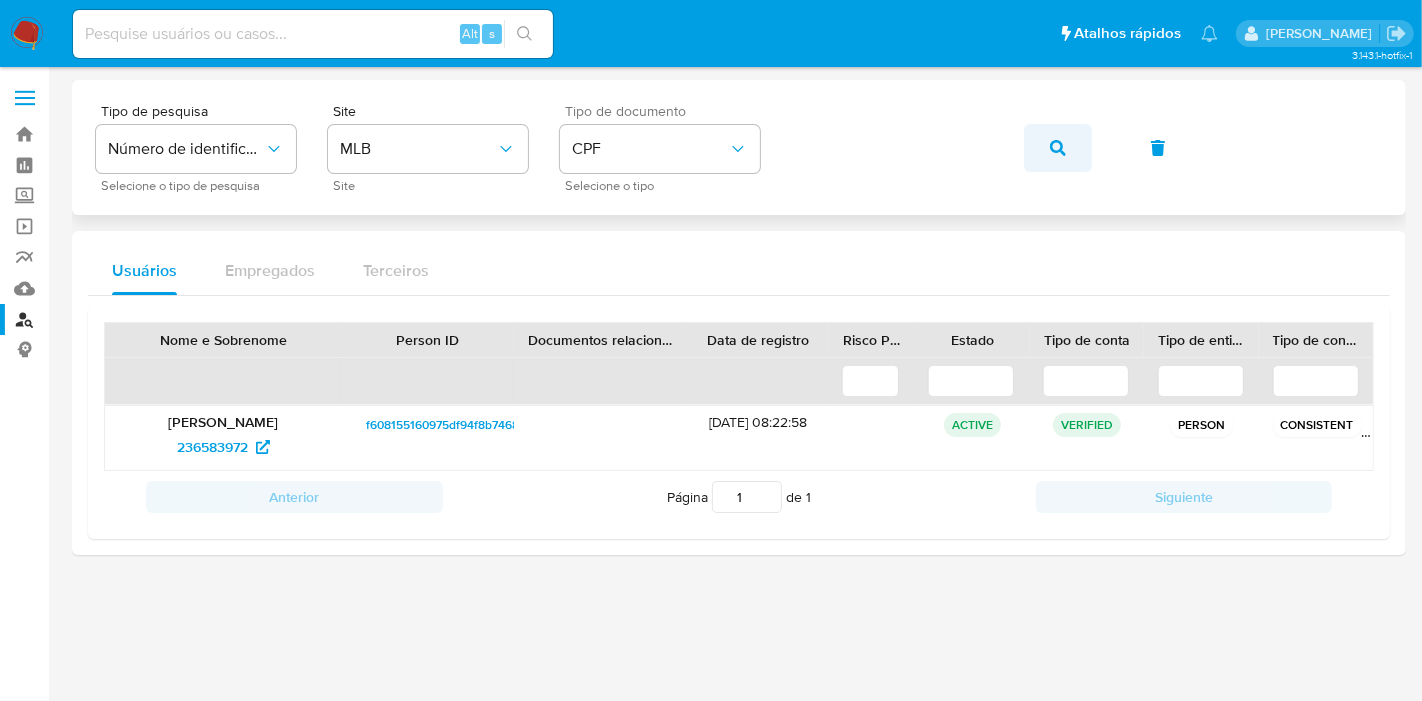 click 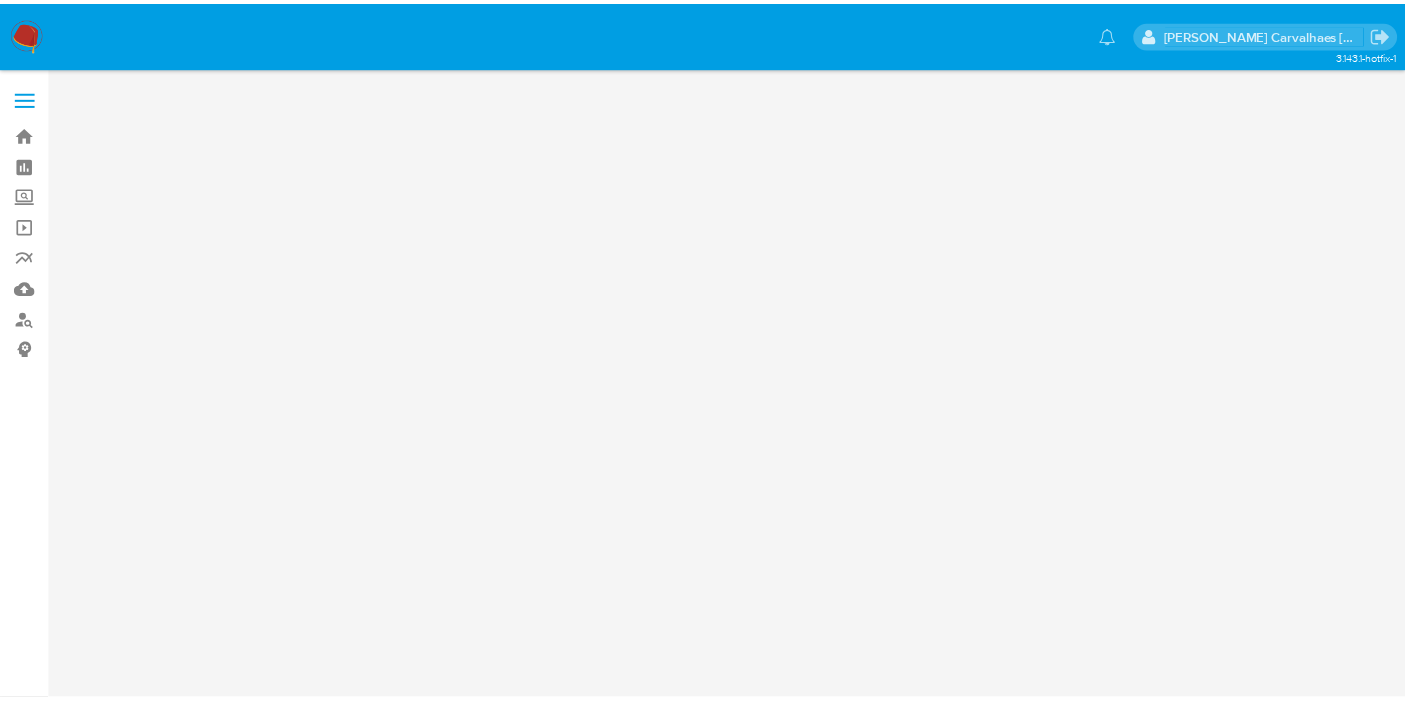 scroll, scrollTop: 0, scrollLeft: 0, axis: both 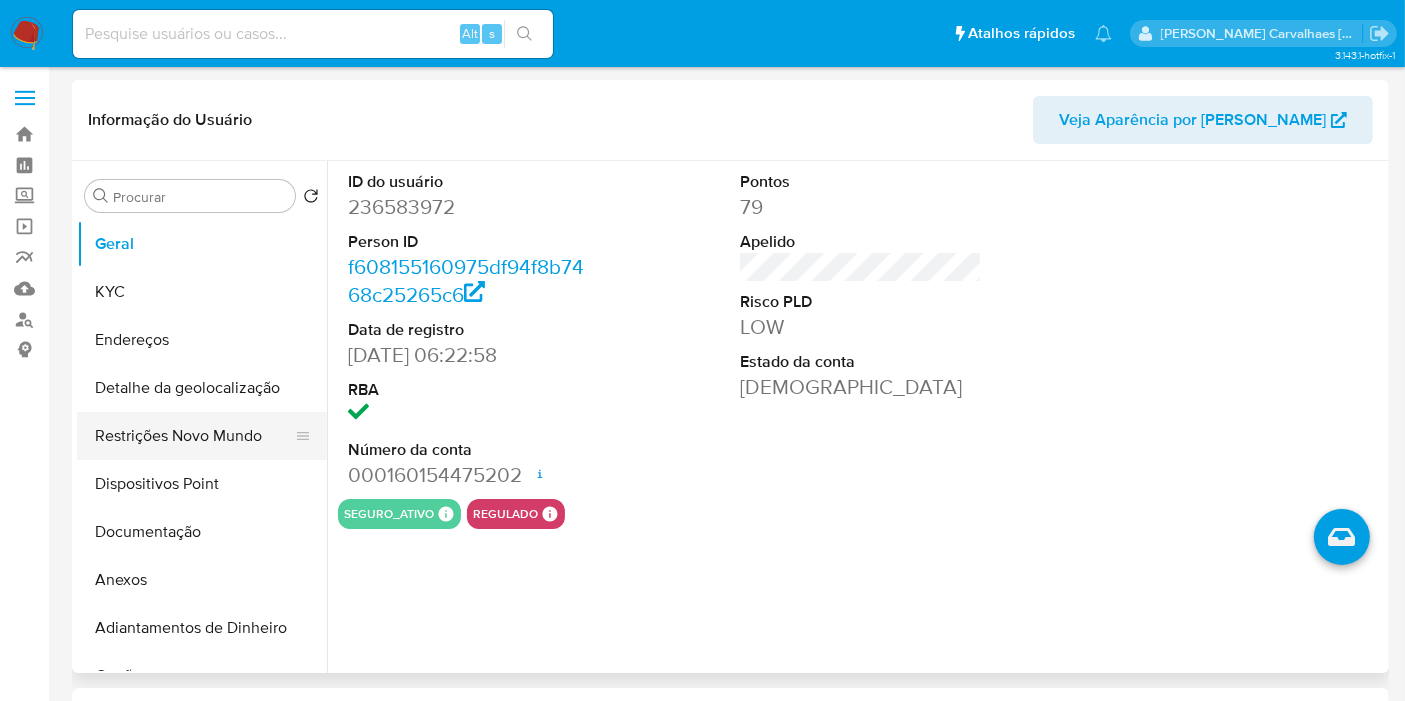 select on "10" 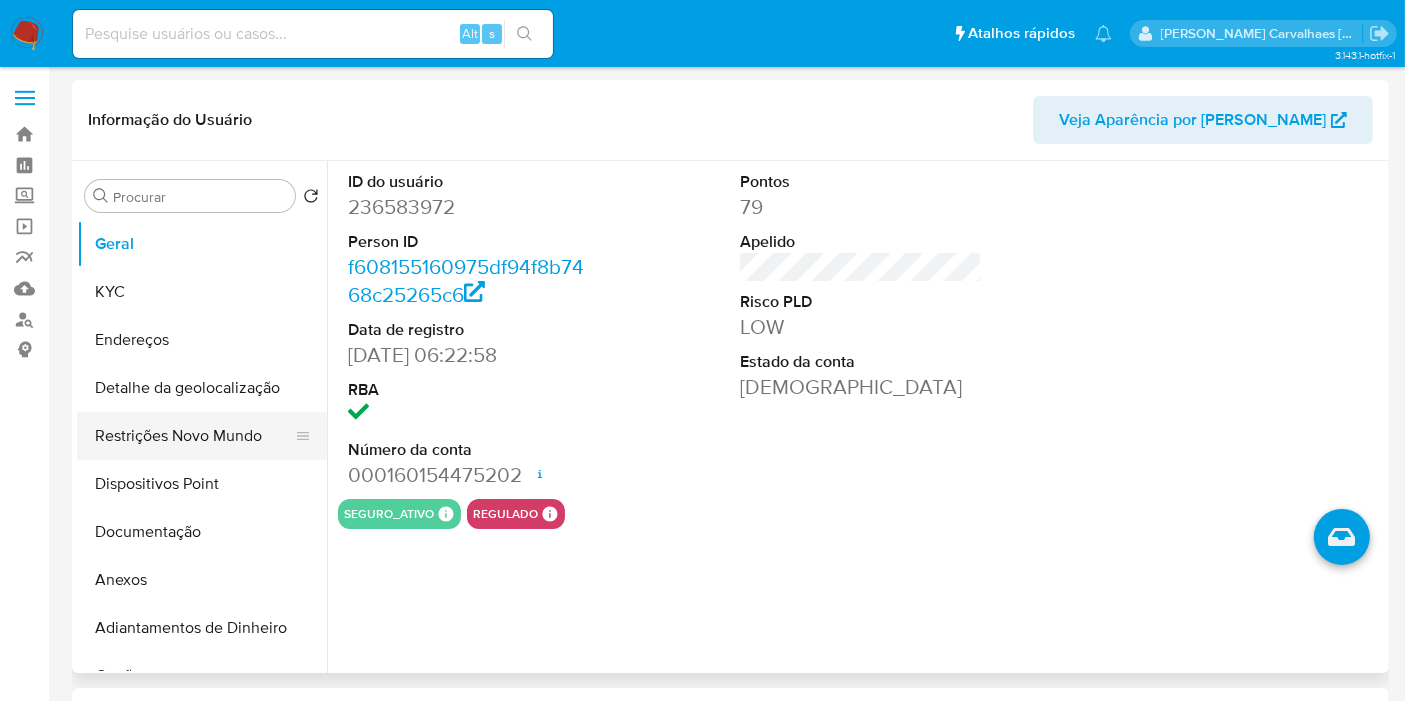 scroll, scrollTop: 111, scrollLeft: 0, axis: vertical 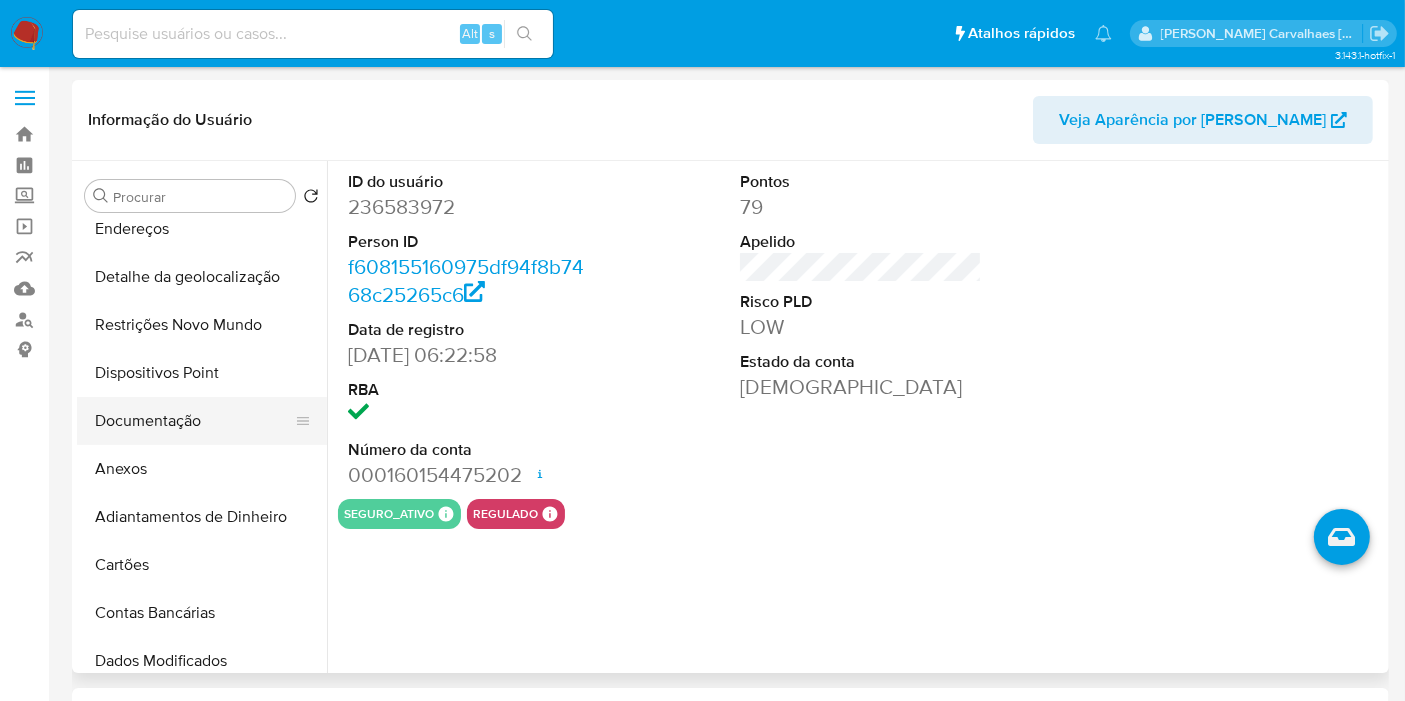 click on "Documentação" at bounding box center (194, 421) 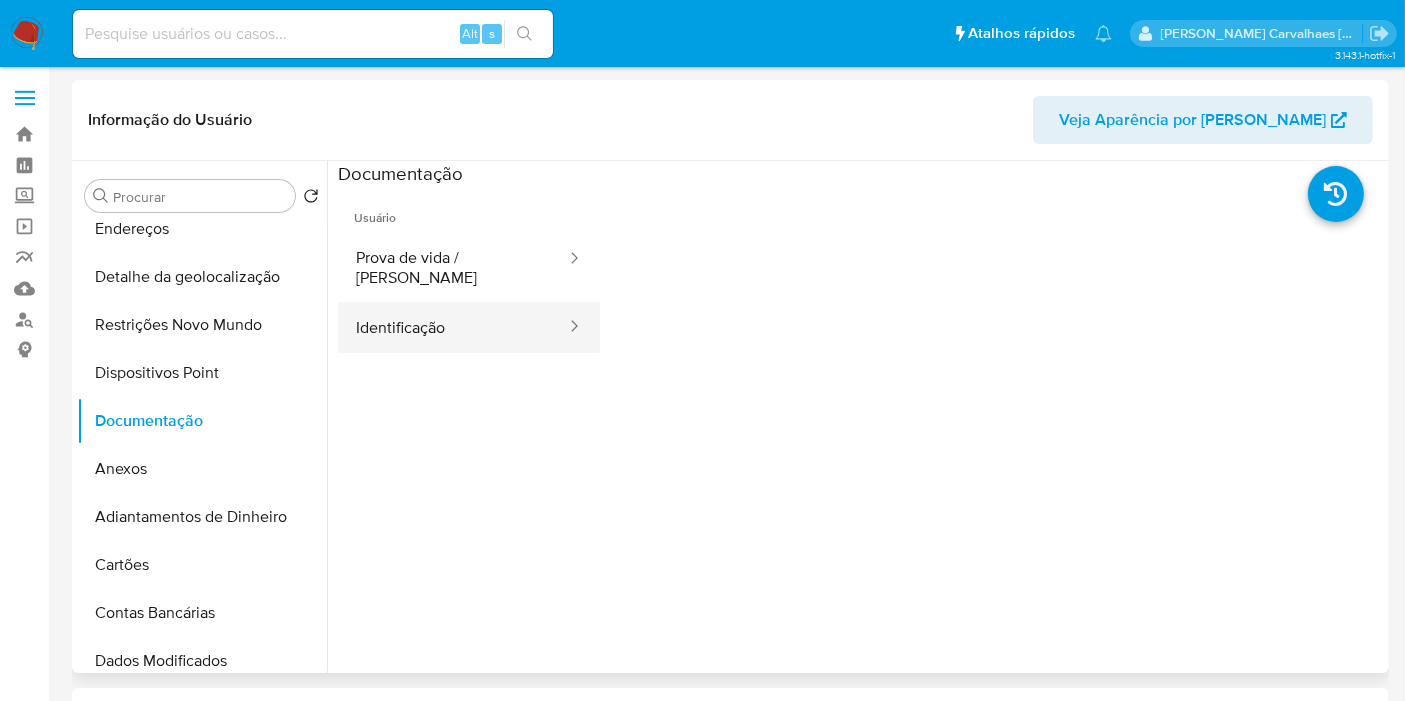 click on "Identificação" at bounding box center (453, 327) 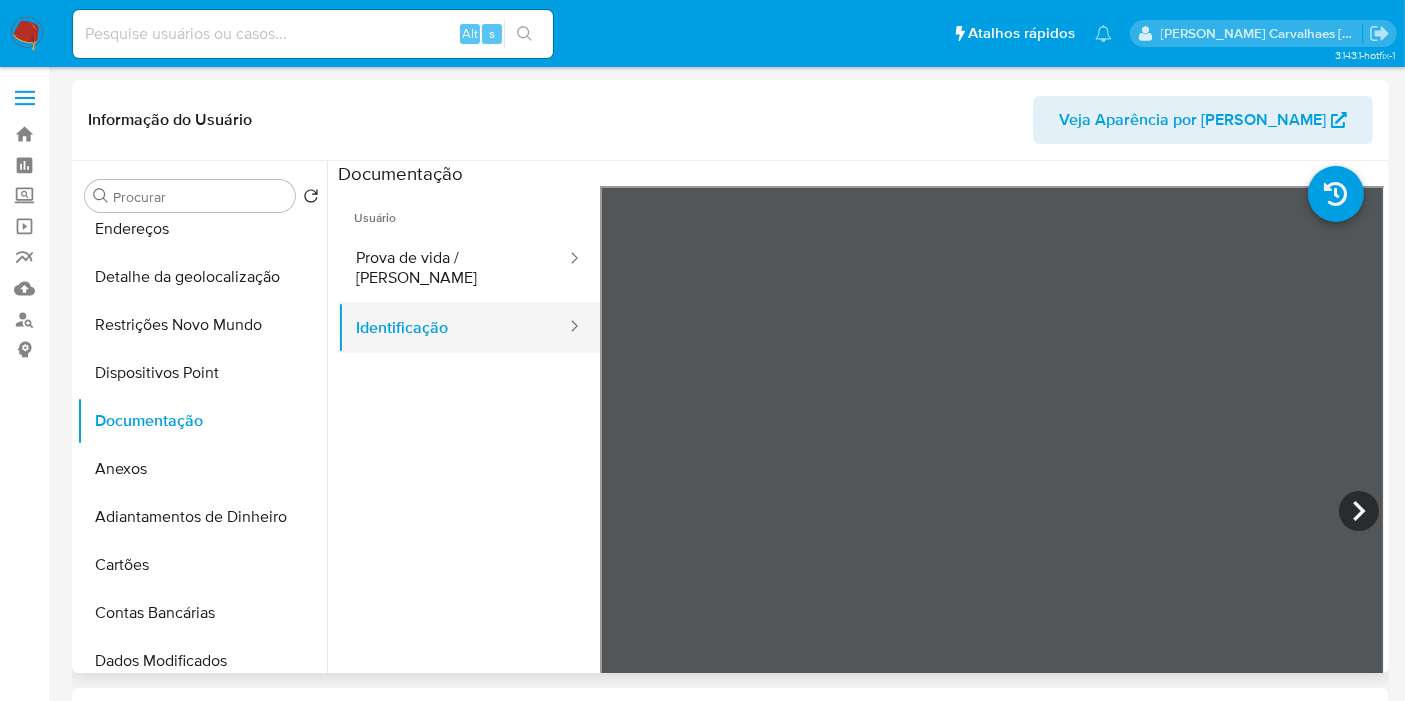 click on "Identificação" at bounding box center (453, 327) 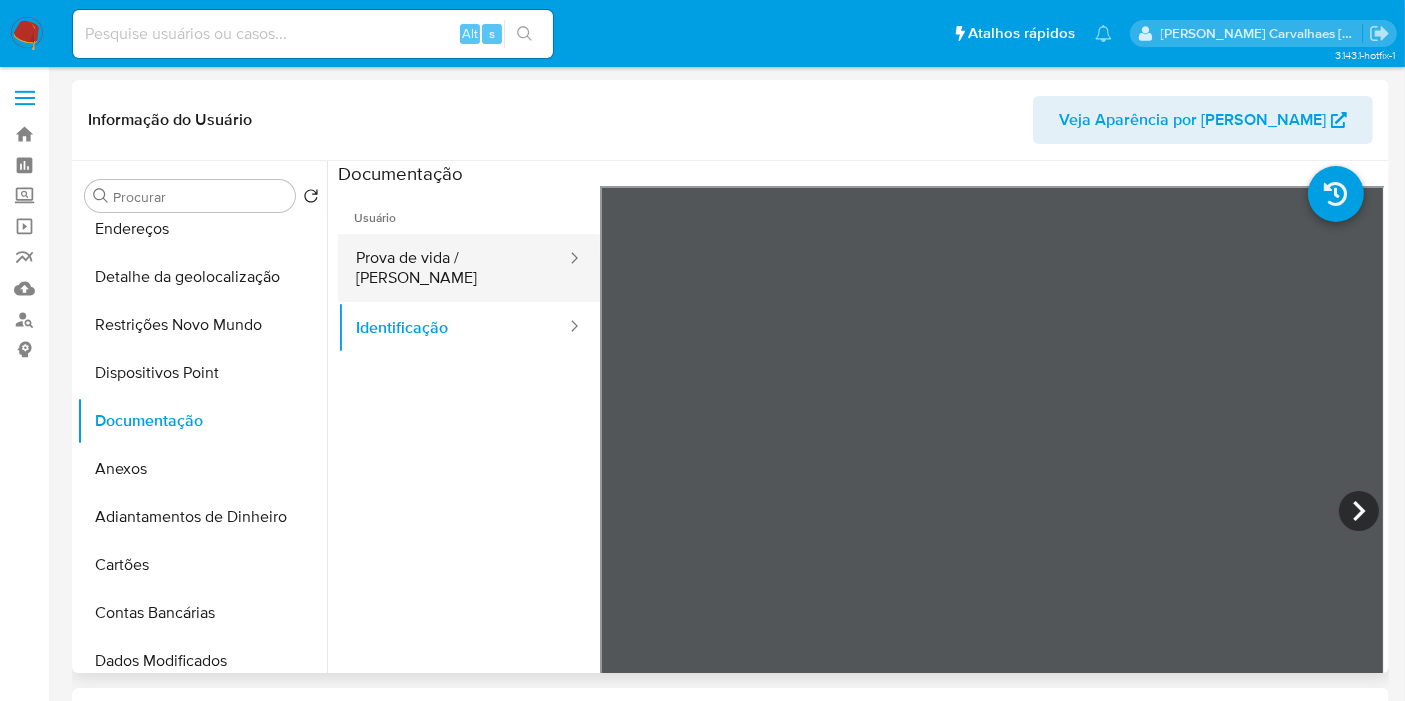 click on "Prova de vida / [PERSON_NAME]" at bounding box center [453, 268] 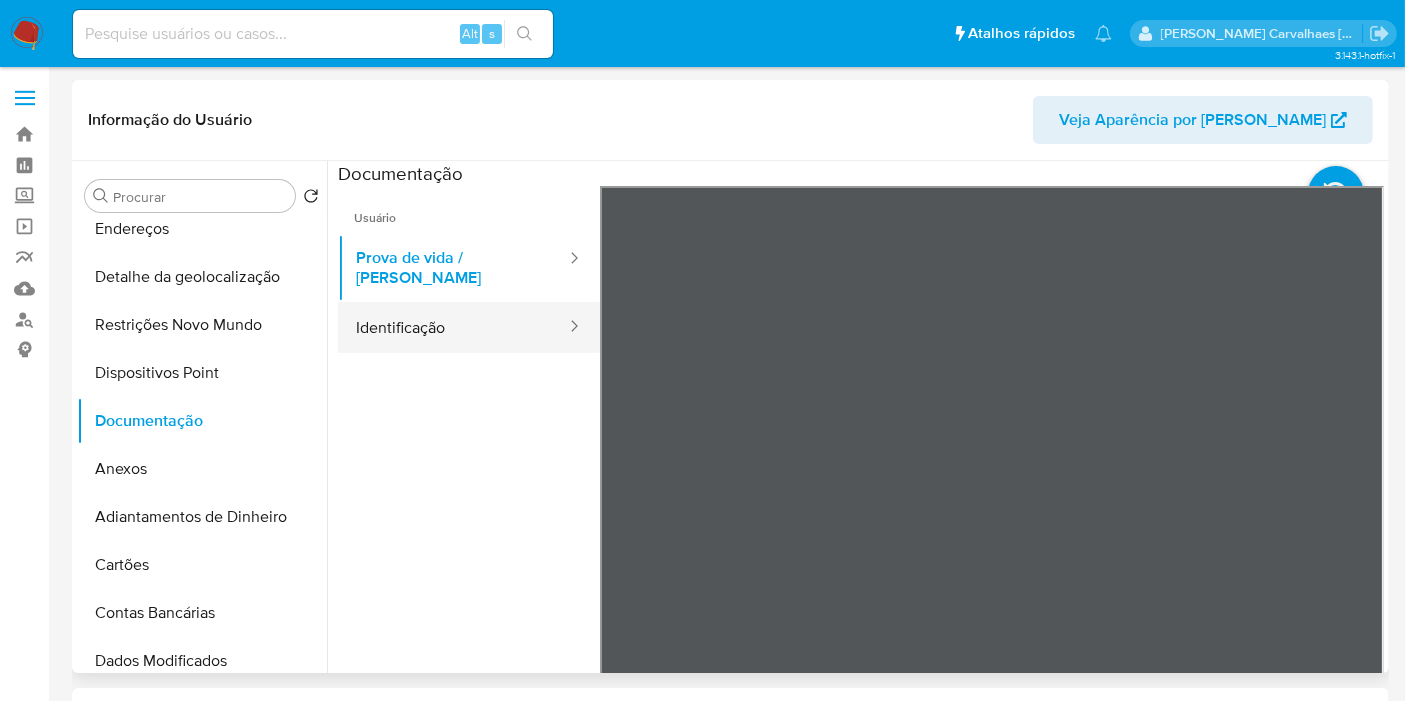 click on "Identificação" at bounding box center (453, 327) 